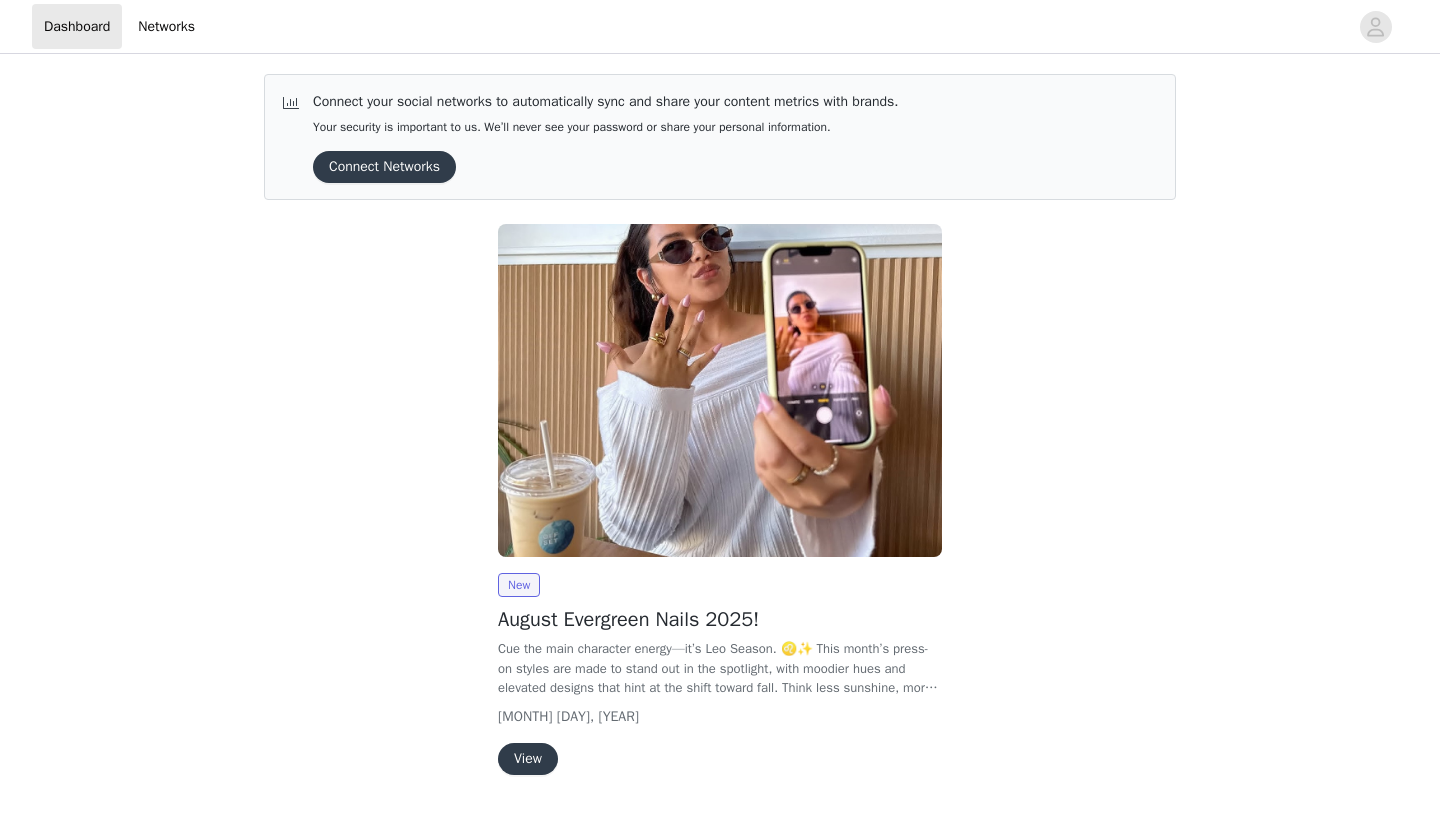 scroll, scrollTop: 0, scrollLeft: 0, axis: both 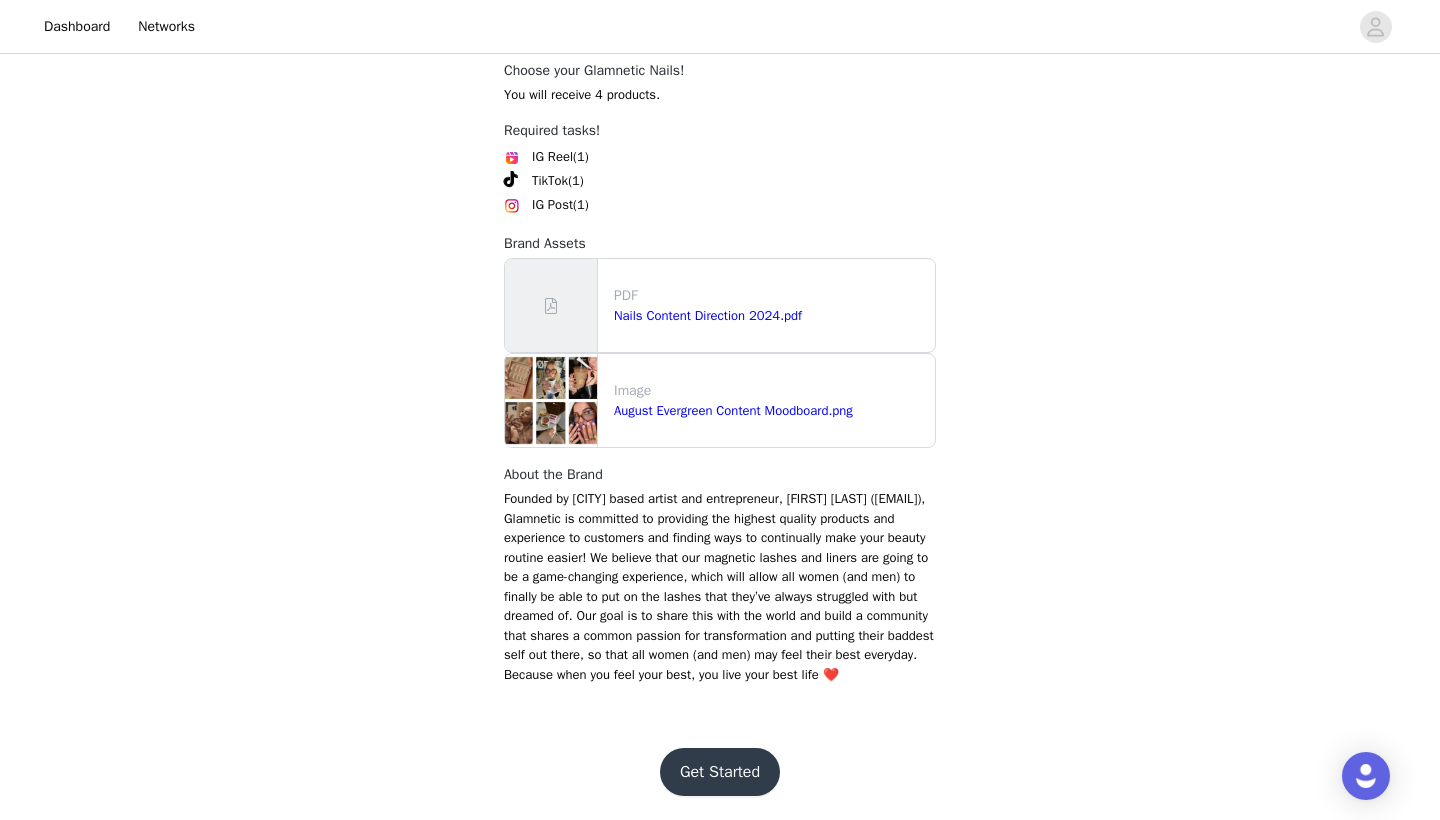 click on "Get Started" at bounding box center (720, 772) 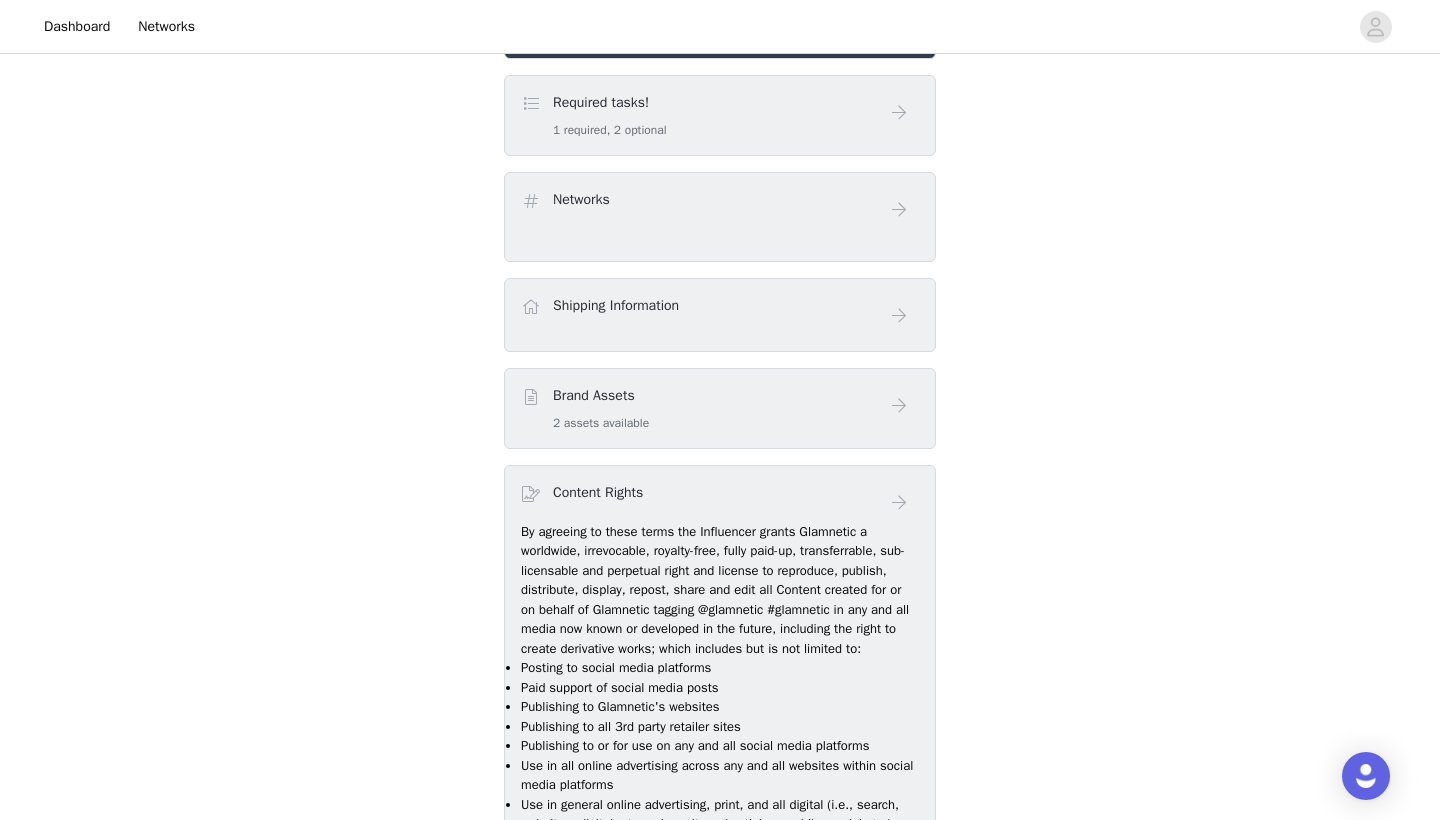 scroll, scrollTop: 541, scrollLeft: 0, axis: vertical 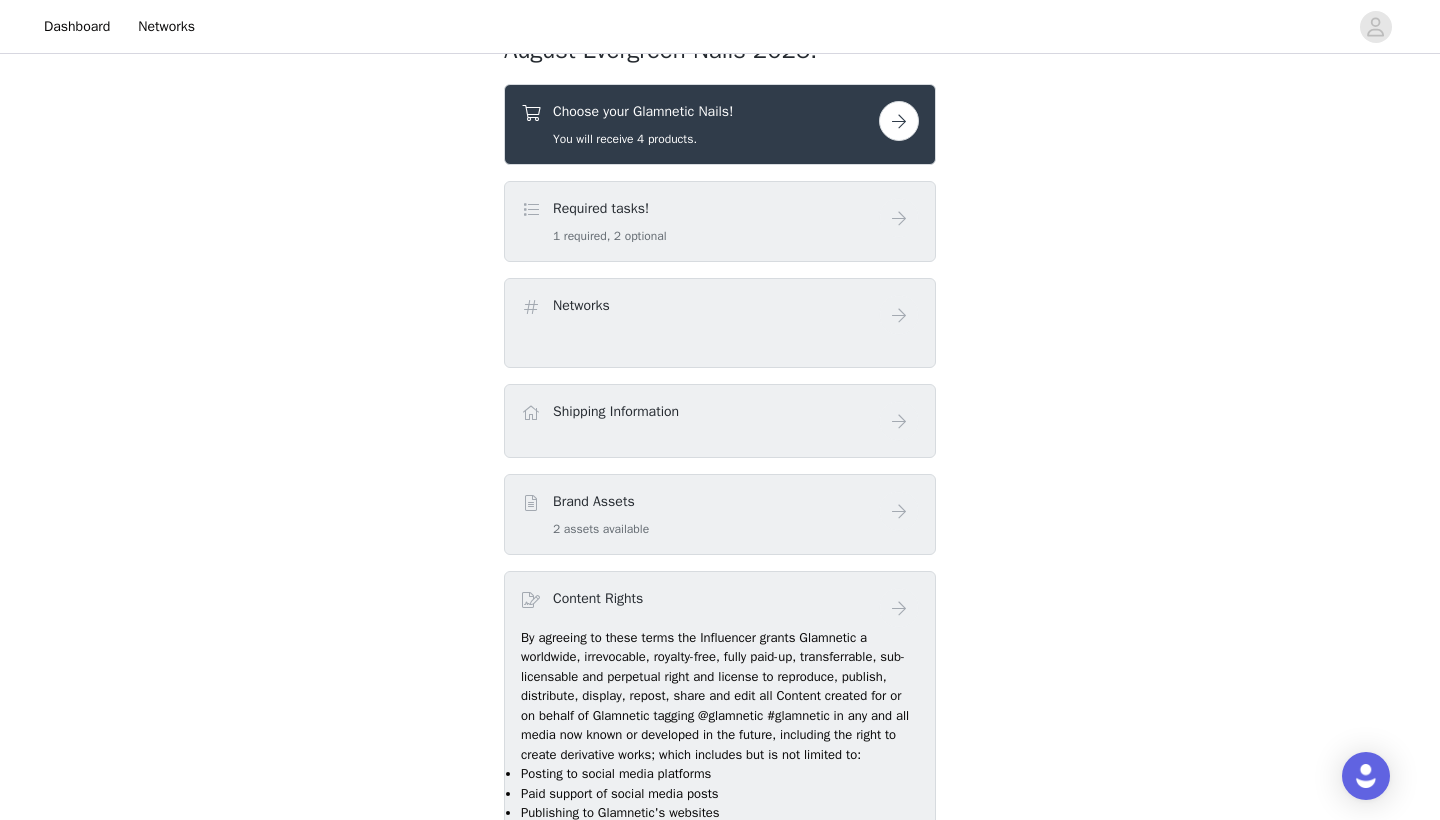 click at bounding box center [899, 121] 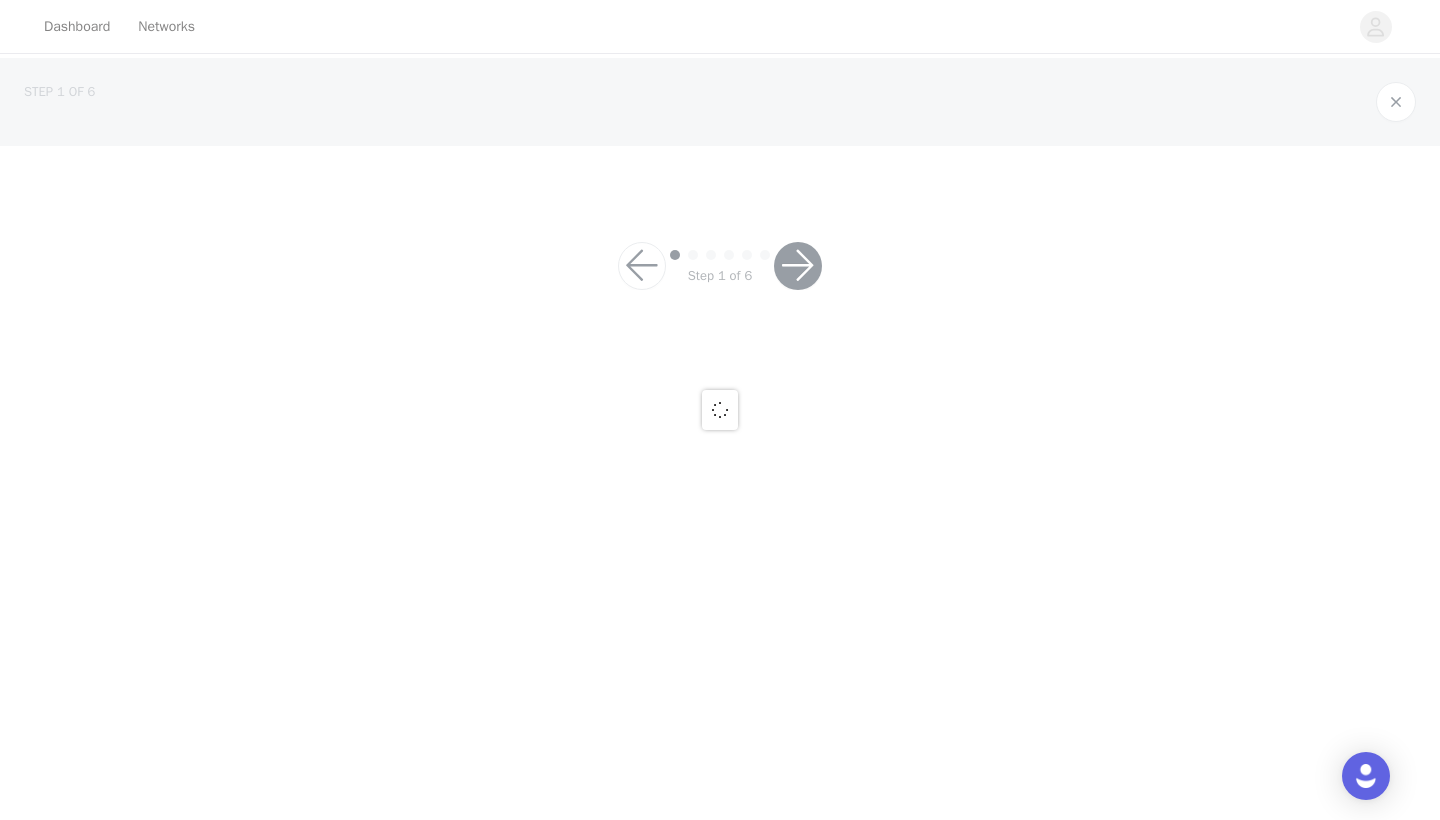 scroll, scrollTop: 0, scrollLeft: 0, axis: both 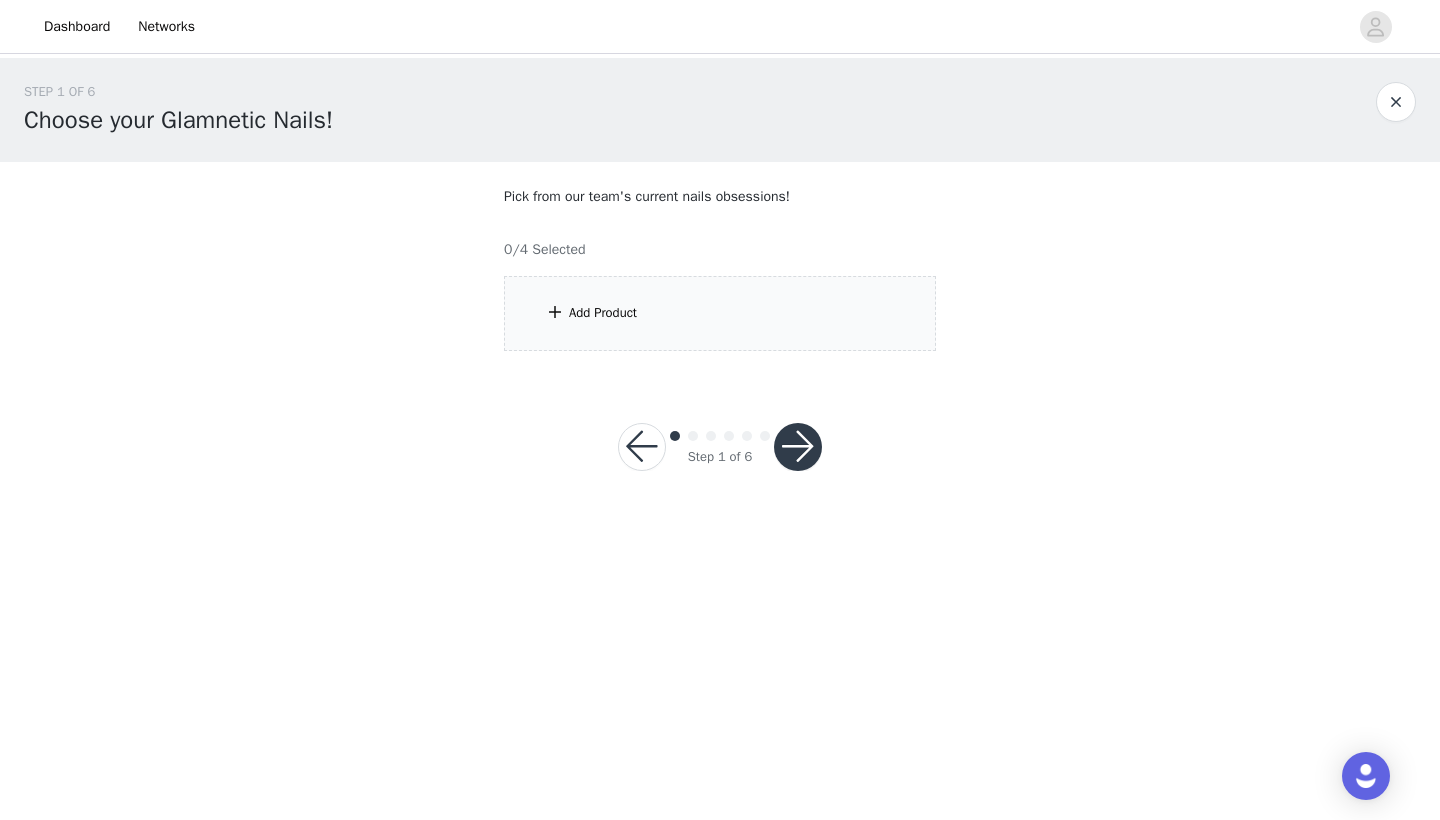 click on "Add Product" at bounding box center (720, 313) 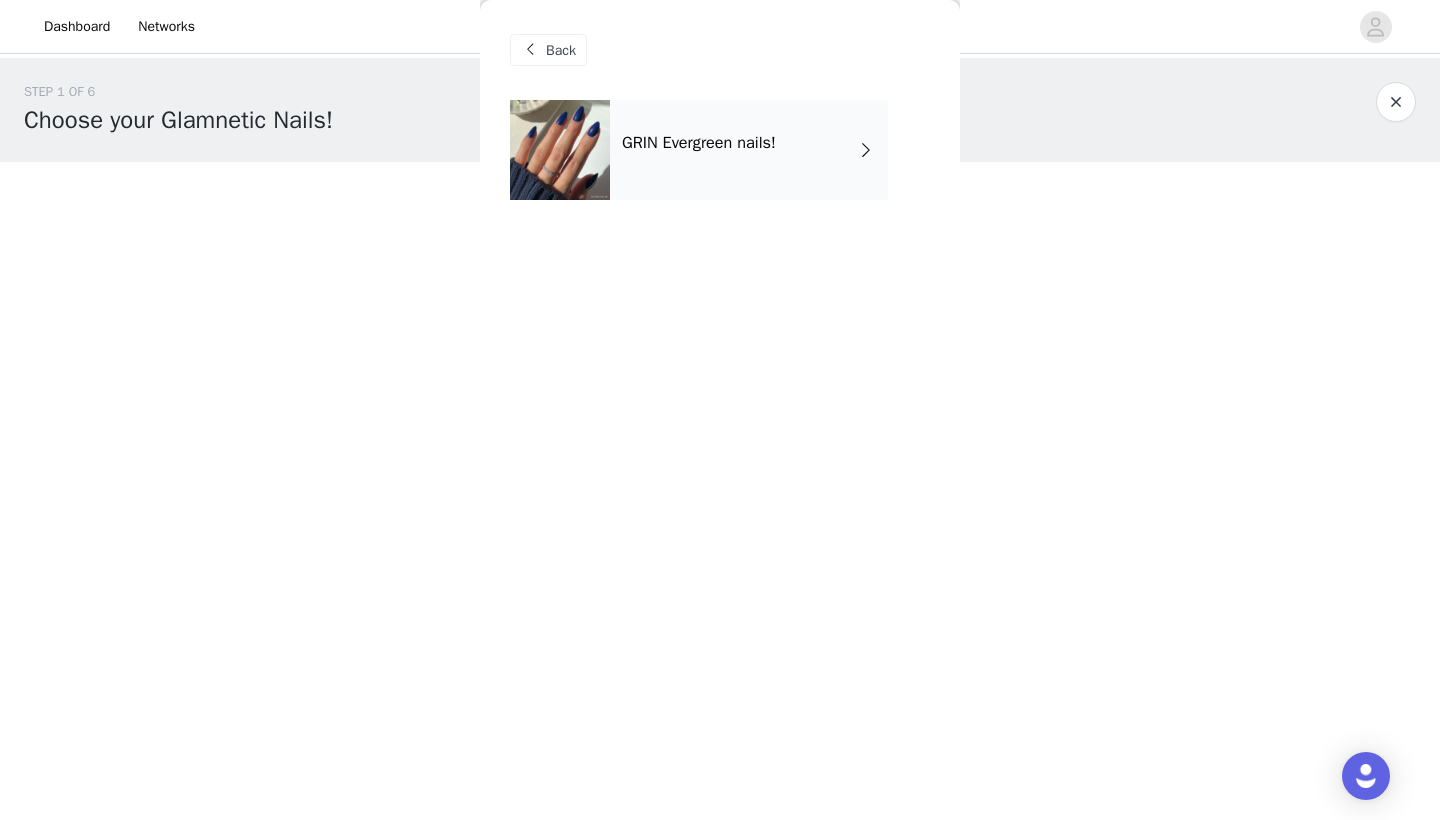 click on "GRIN Evergreen nails!" at bounding box center (699, 143) 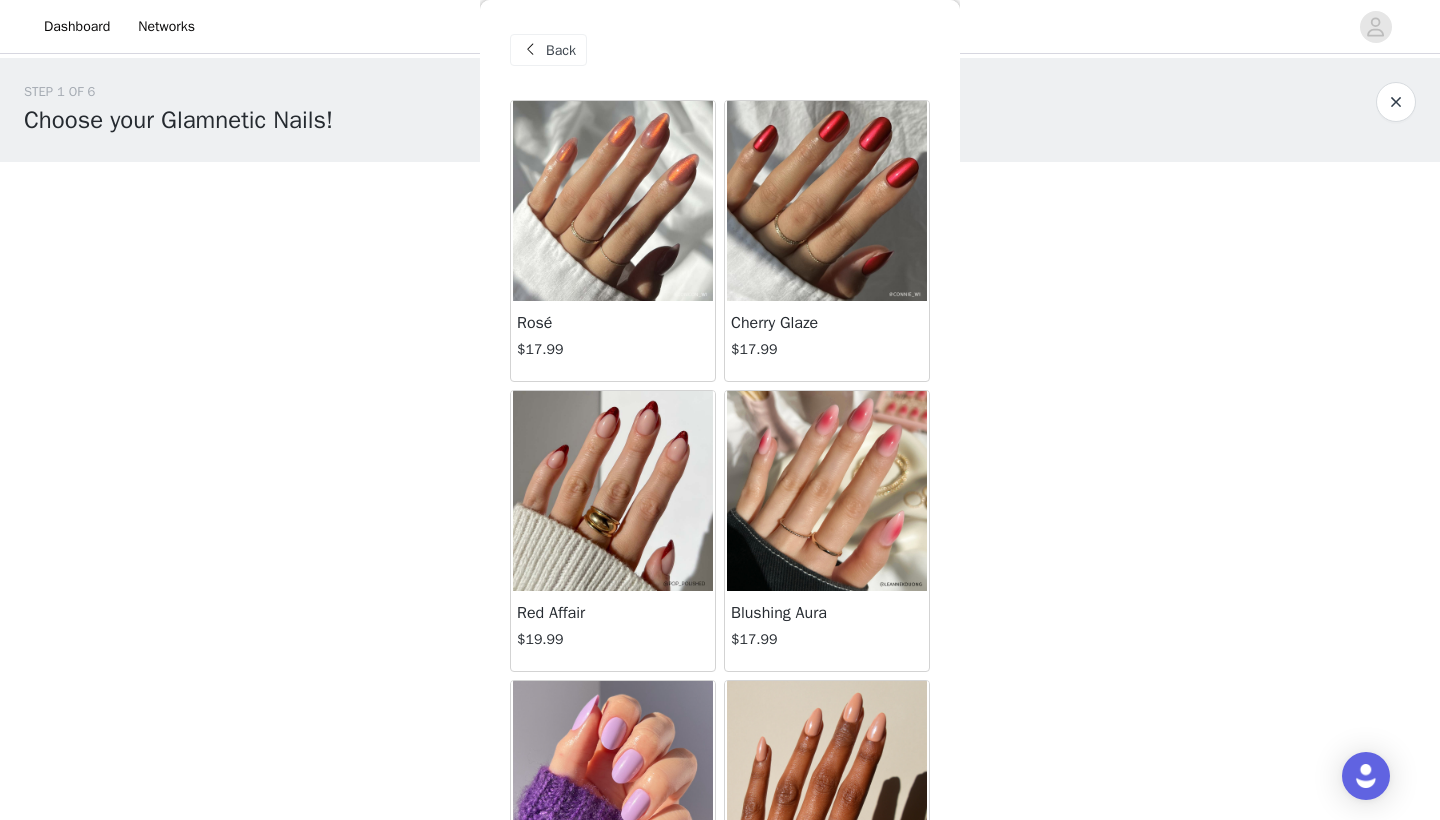 scroll, scrollTop: 0, scrollLeft: 0, axis: both 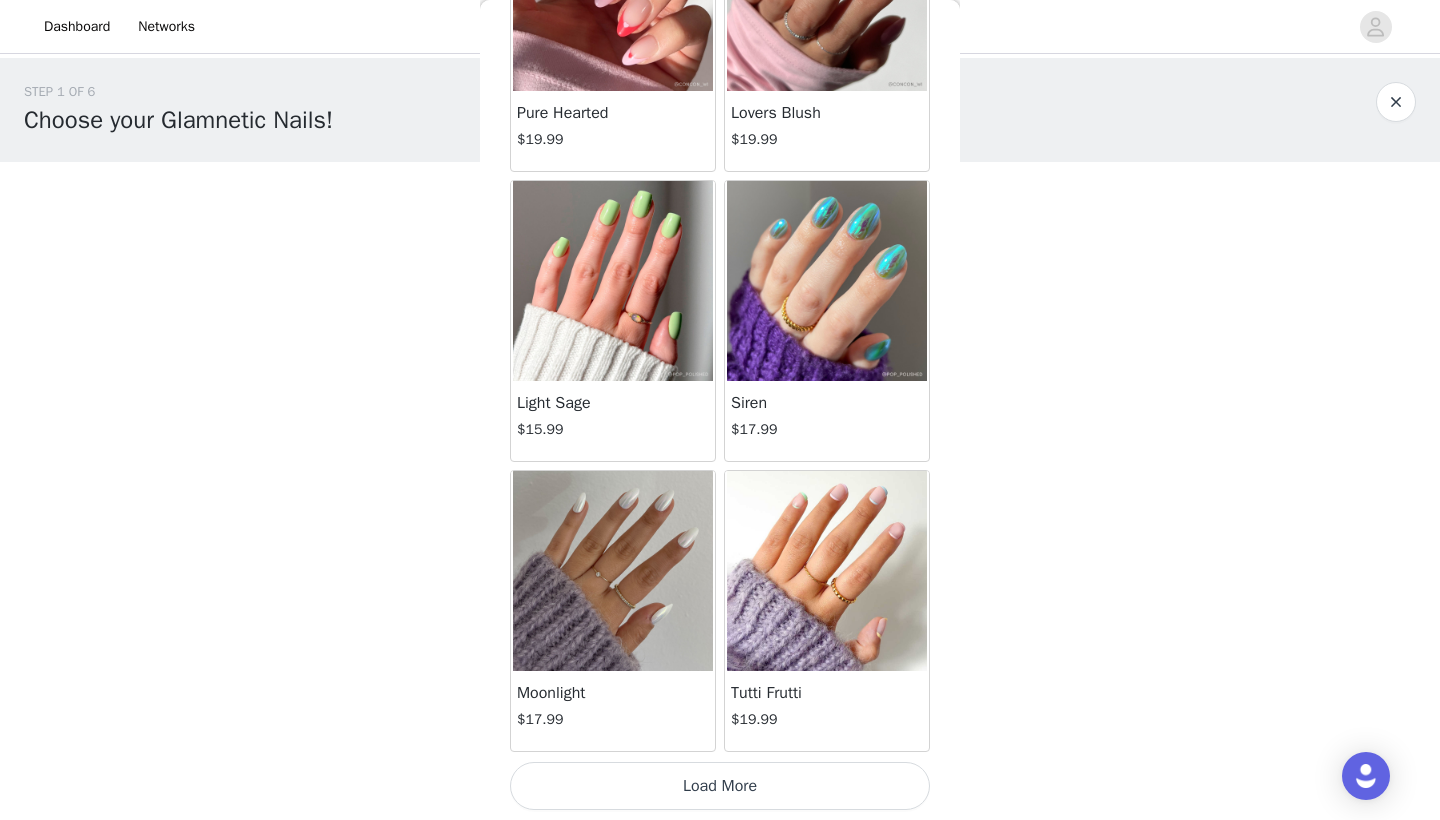 click on "Load More" at bounding box center (720, 786) 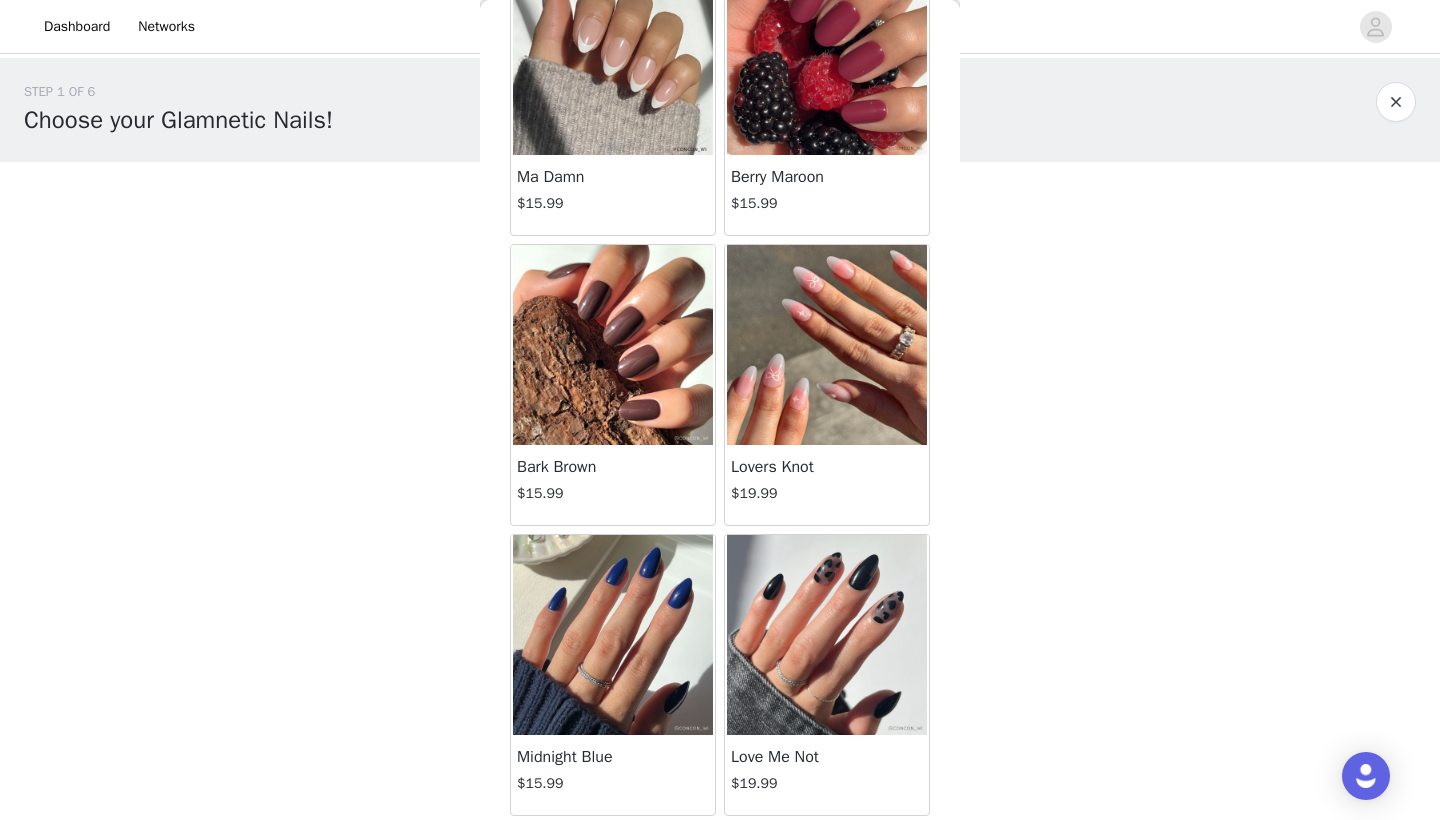 scroll, scrollTop: 4786, scrollLeft: 0, axis: vertical 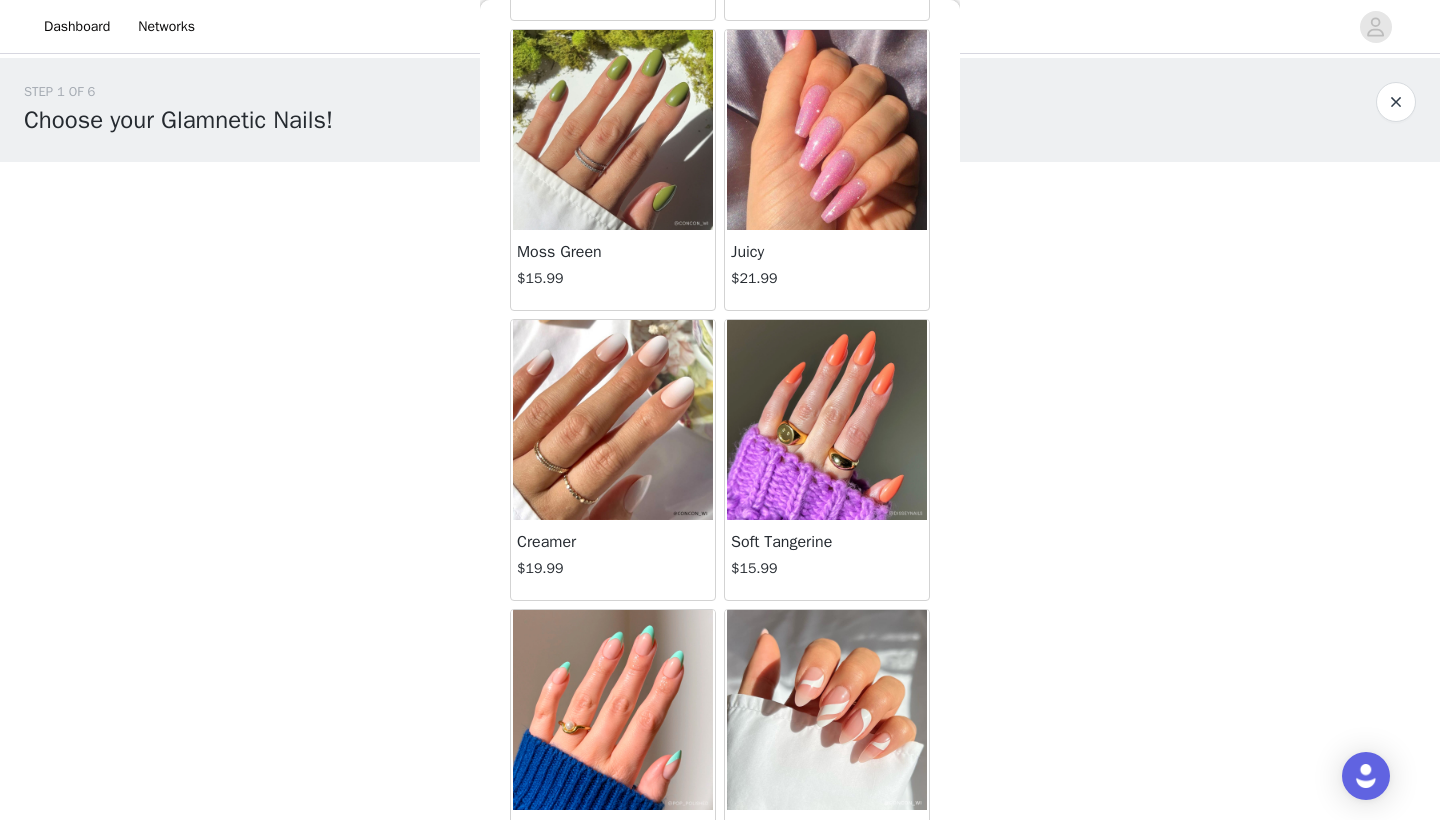 click at bounding box center (613, 420) 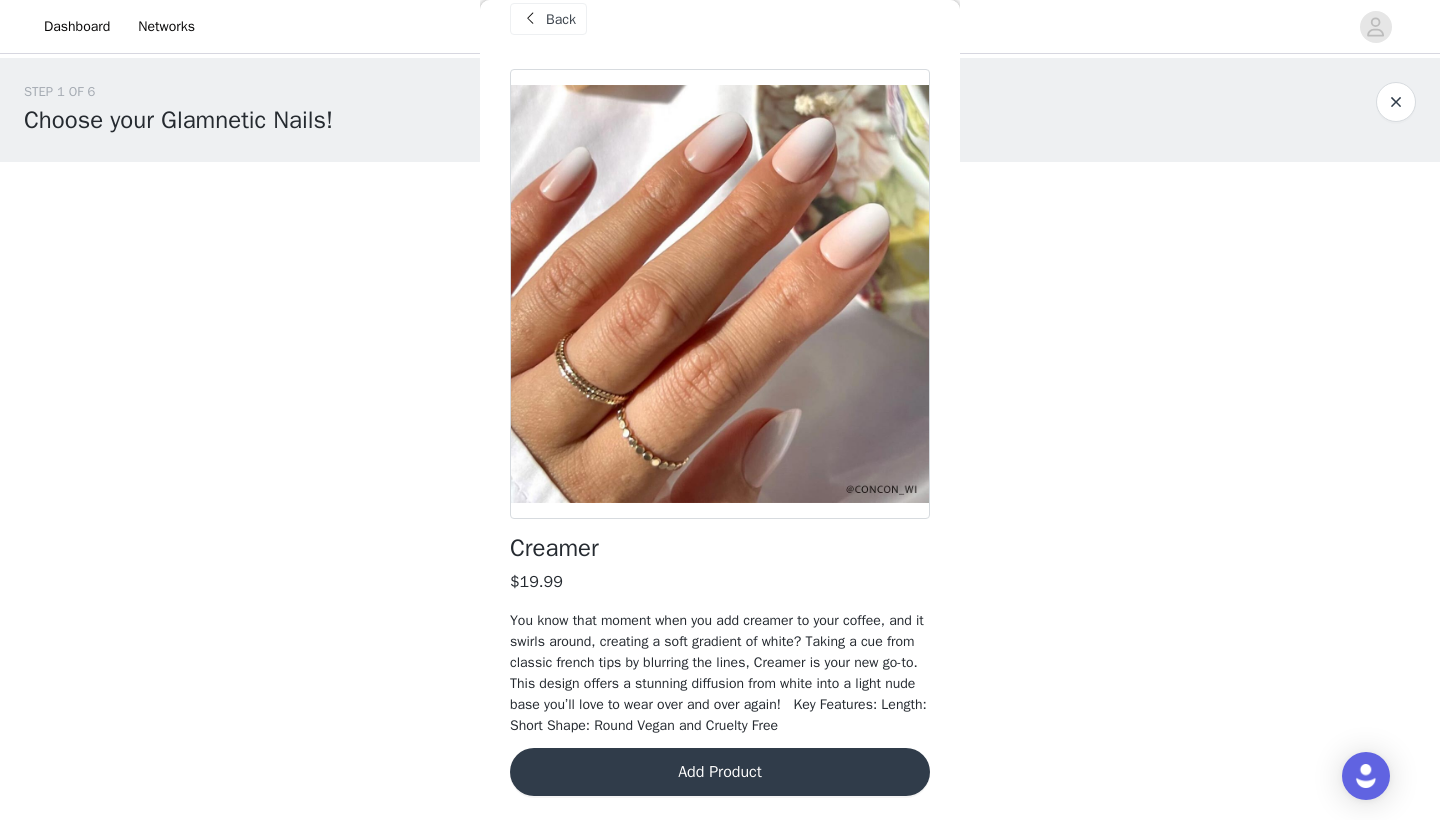 scroll, scrollTop: 52, scrollLeft: 0, axis: vertical 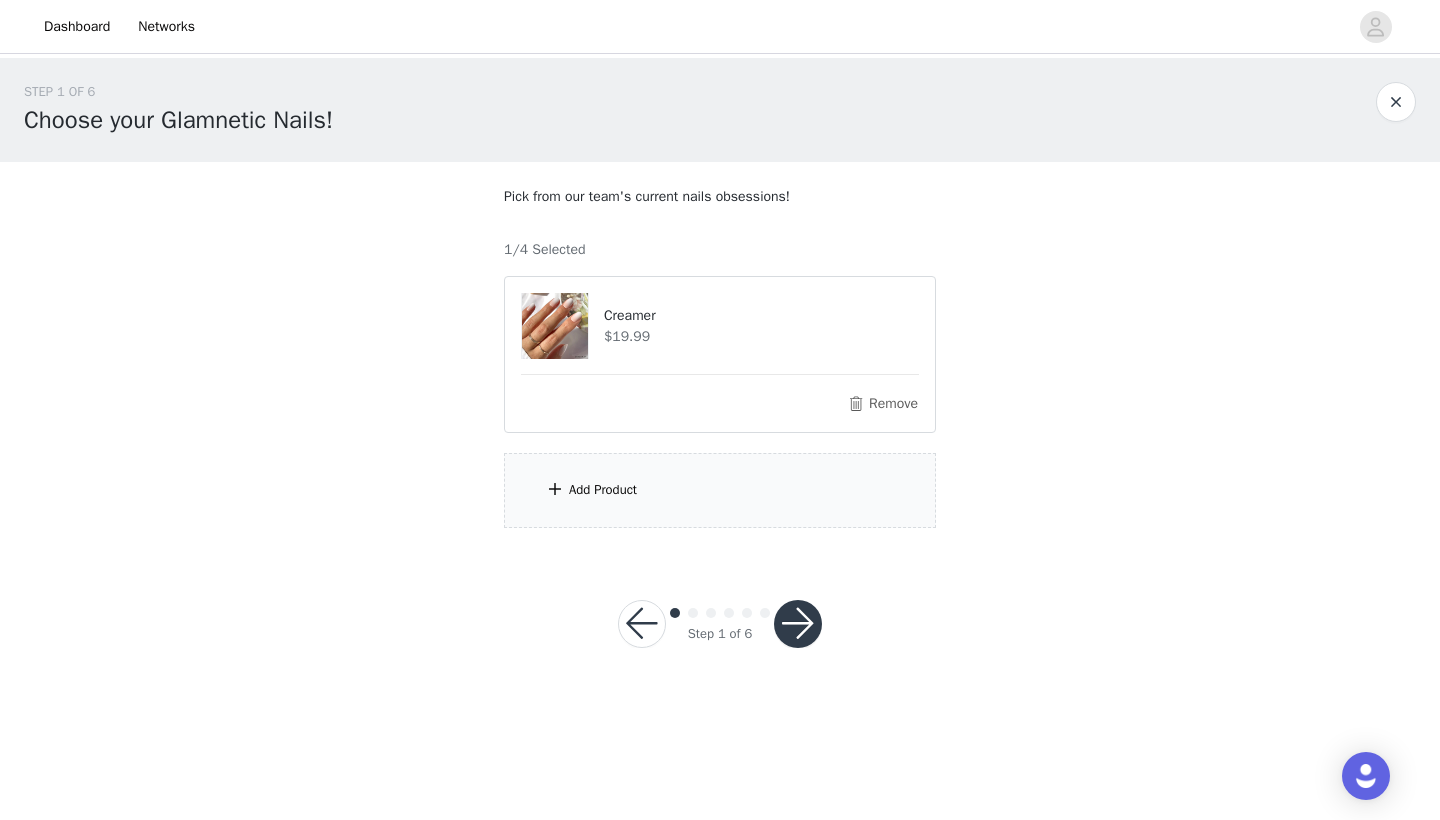 click on "Add Product" at bounding box center [603, 490] 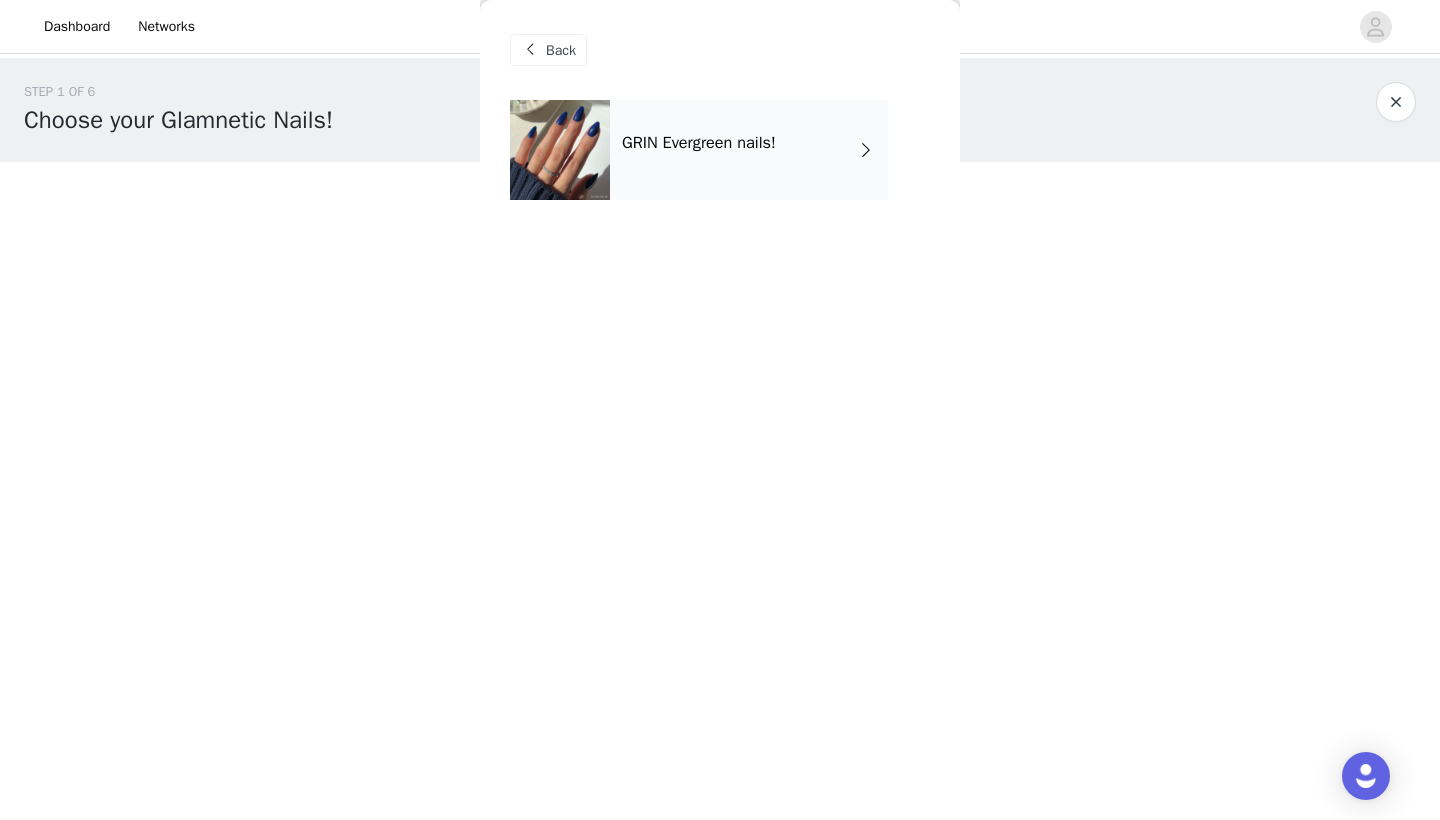 click on "GRIN Evergreen nails!" at bounding box center [749, 150] 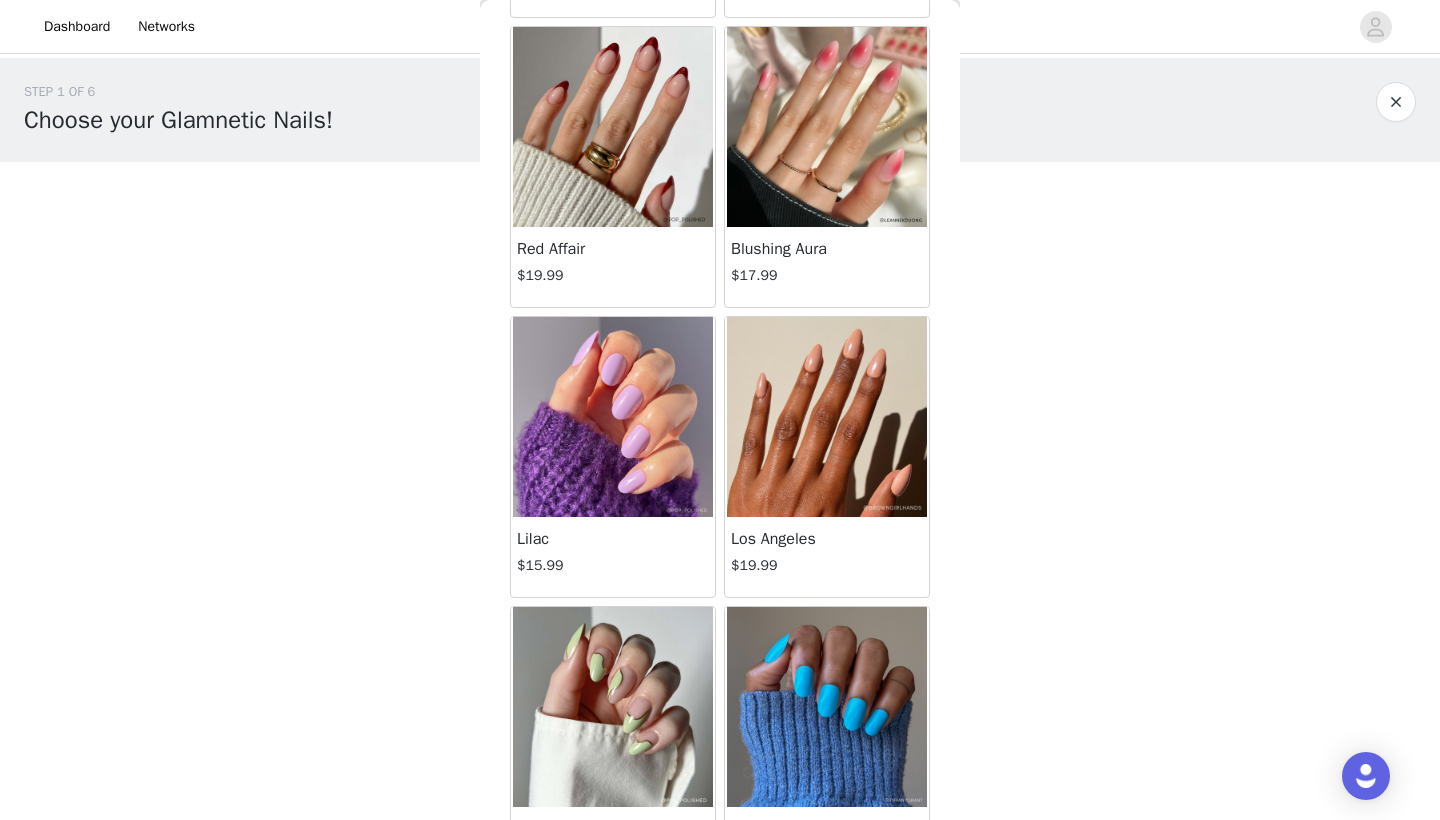 scroll, scrollTop: 371, scrollLeft: 0, axis: vertical 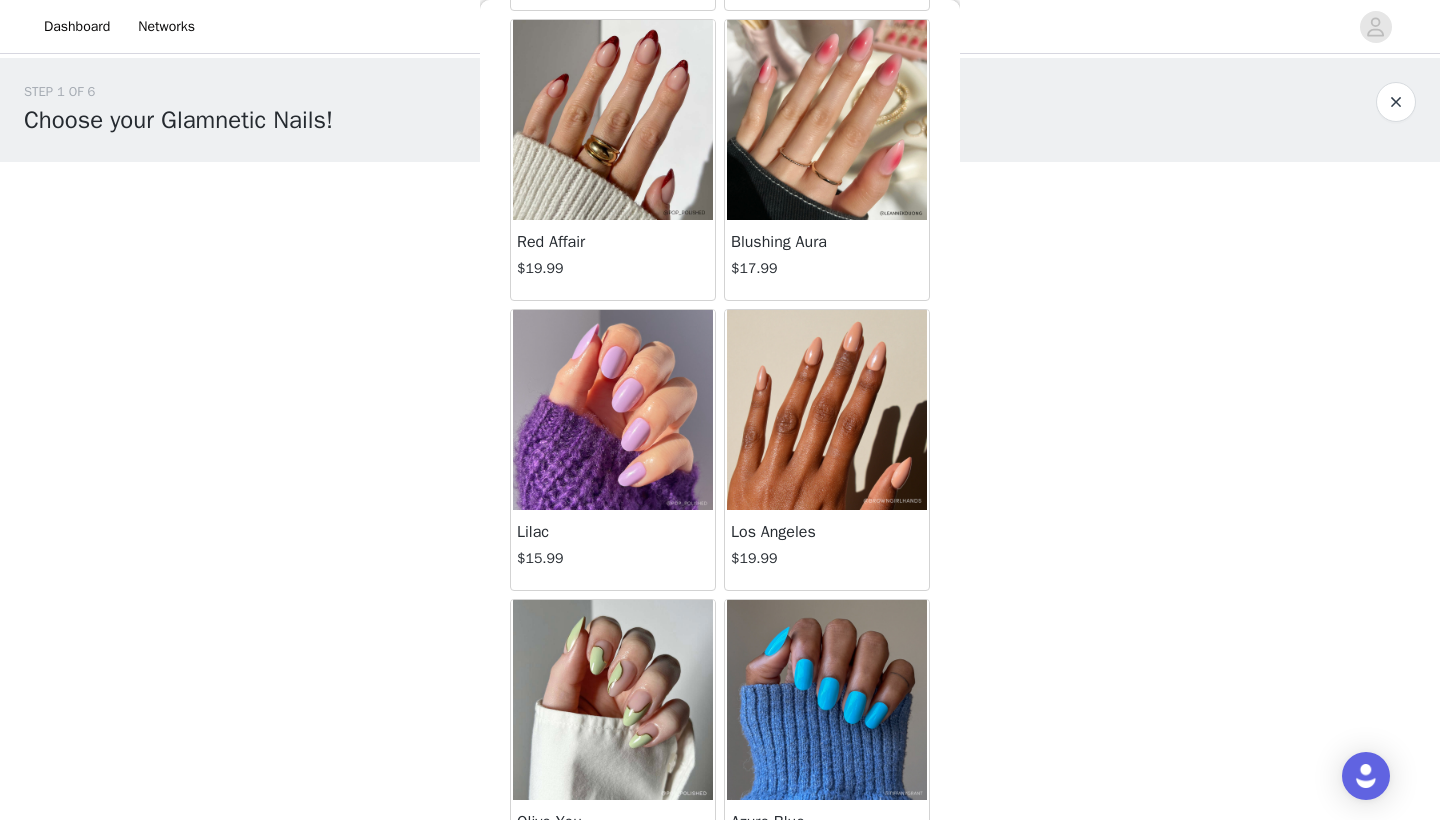 click at bounding box center (827, 410) 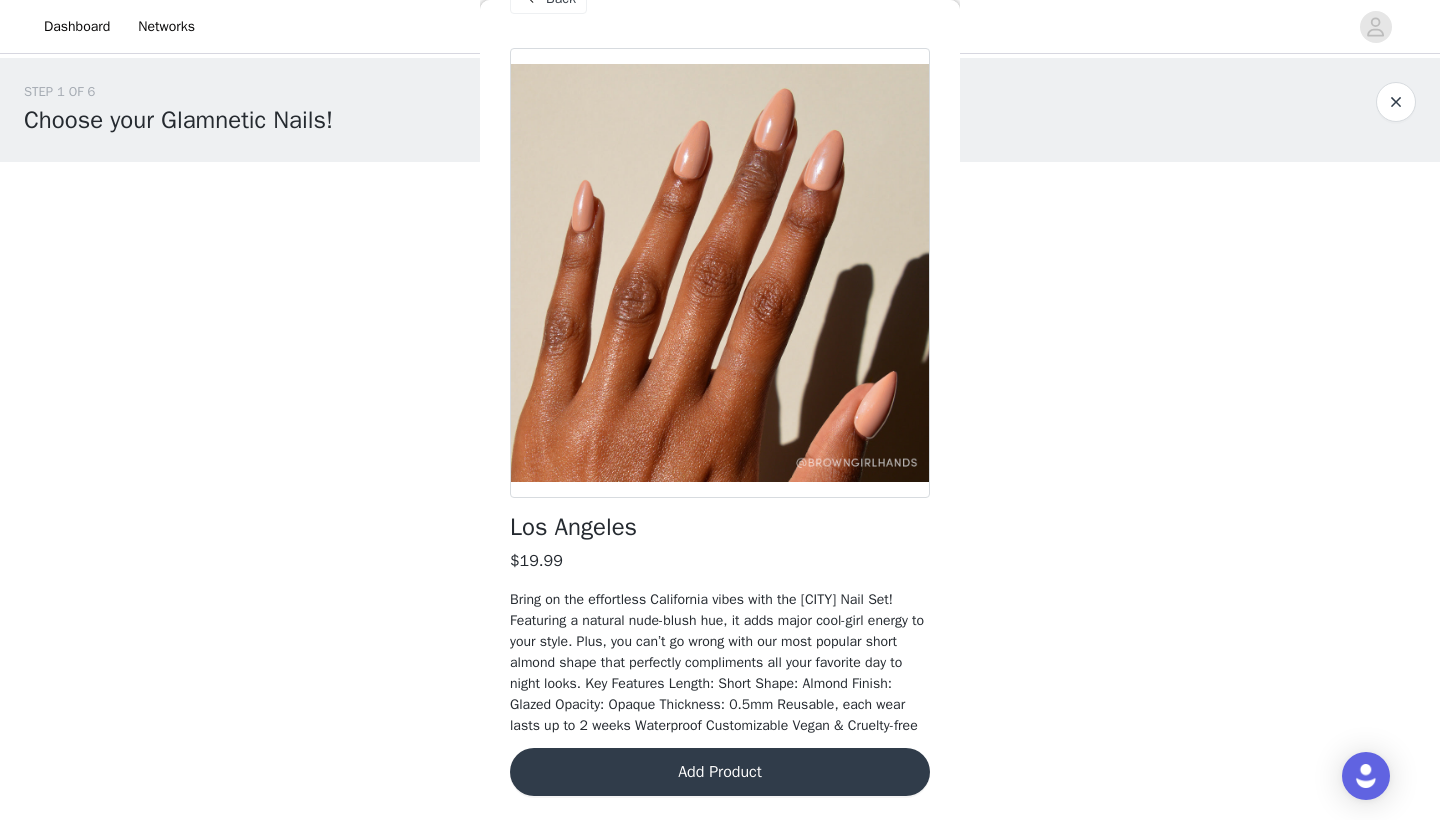 scroll, scrollTop: 73, scrollLeft: 0, axis: vertical 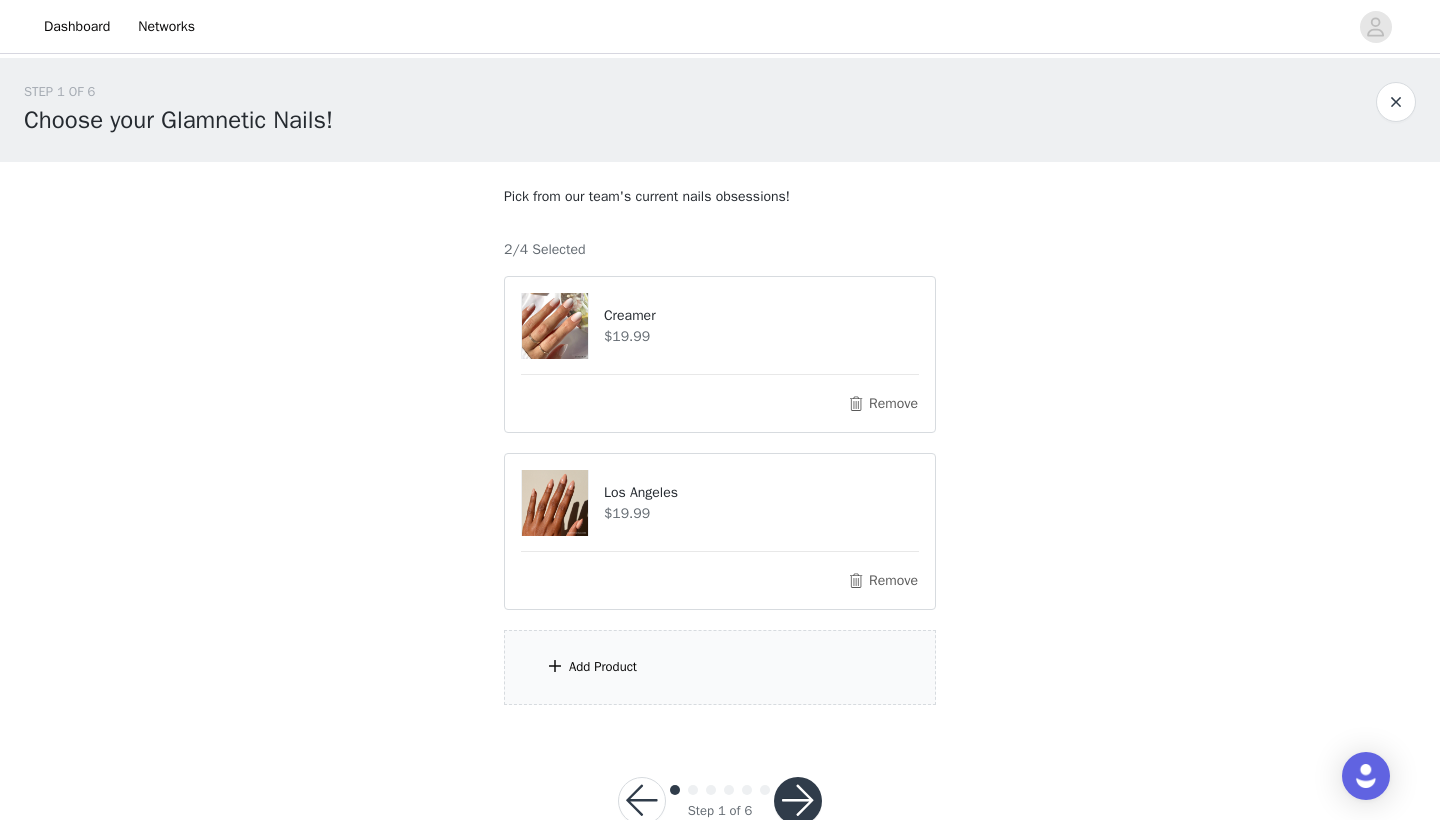 click on "Add Product" at bounding box center (603, 667) 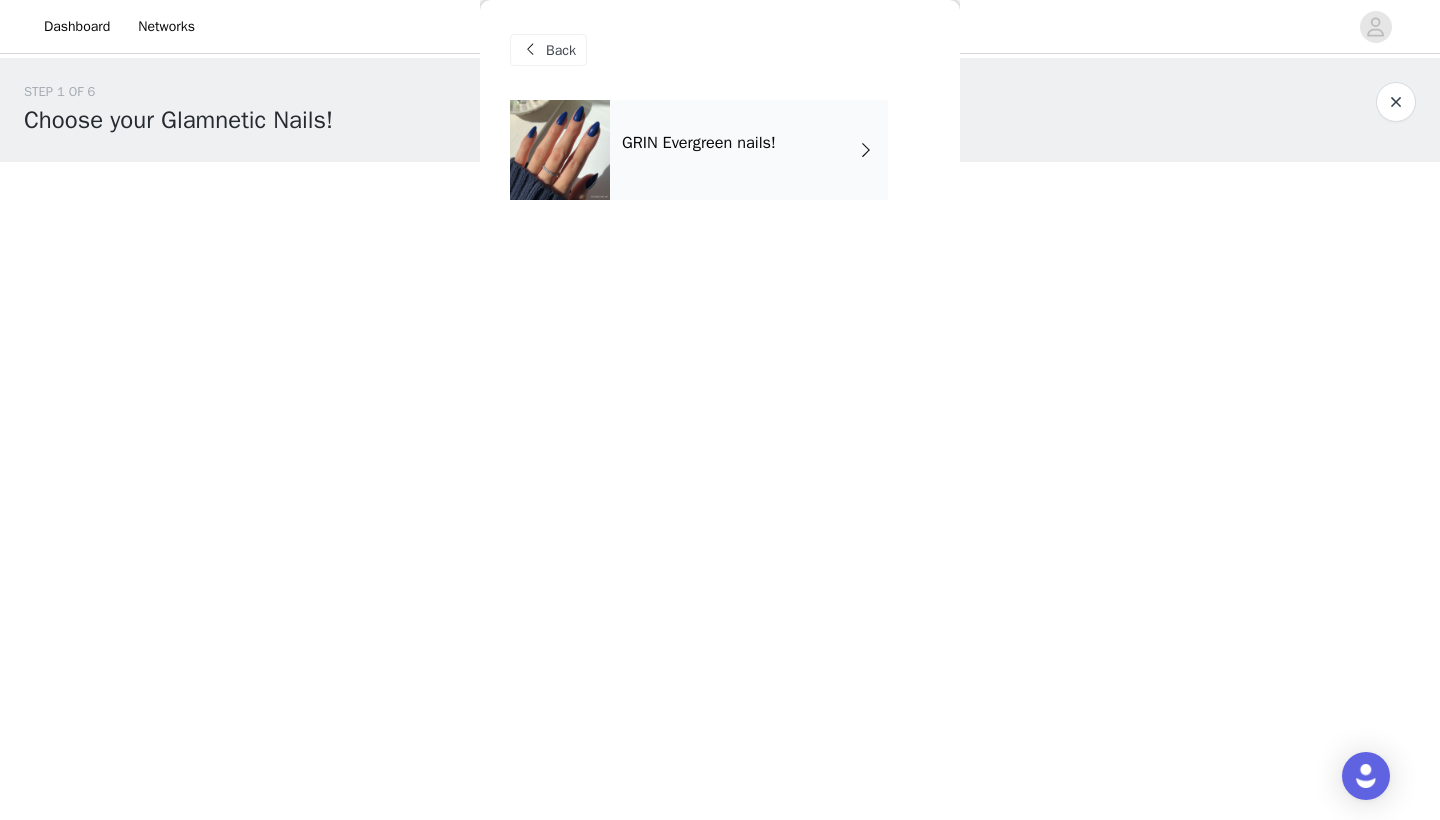 click on "GRIN Evergreen nails!" at bounding box center (699, 143) 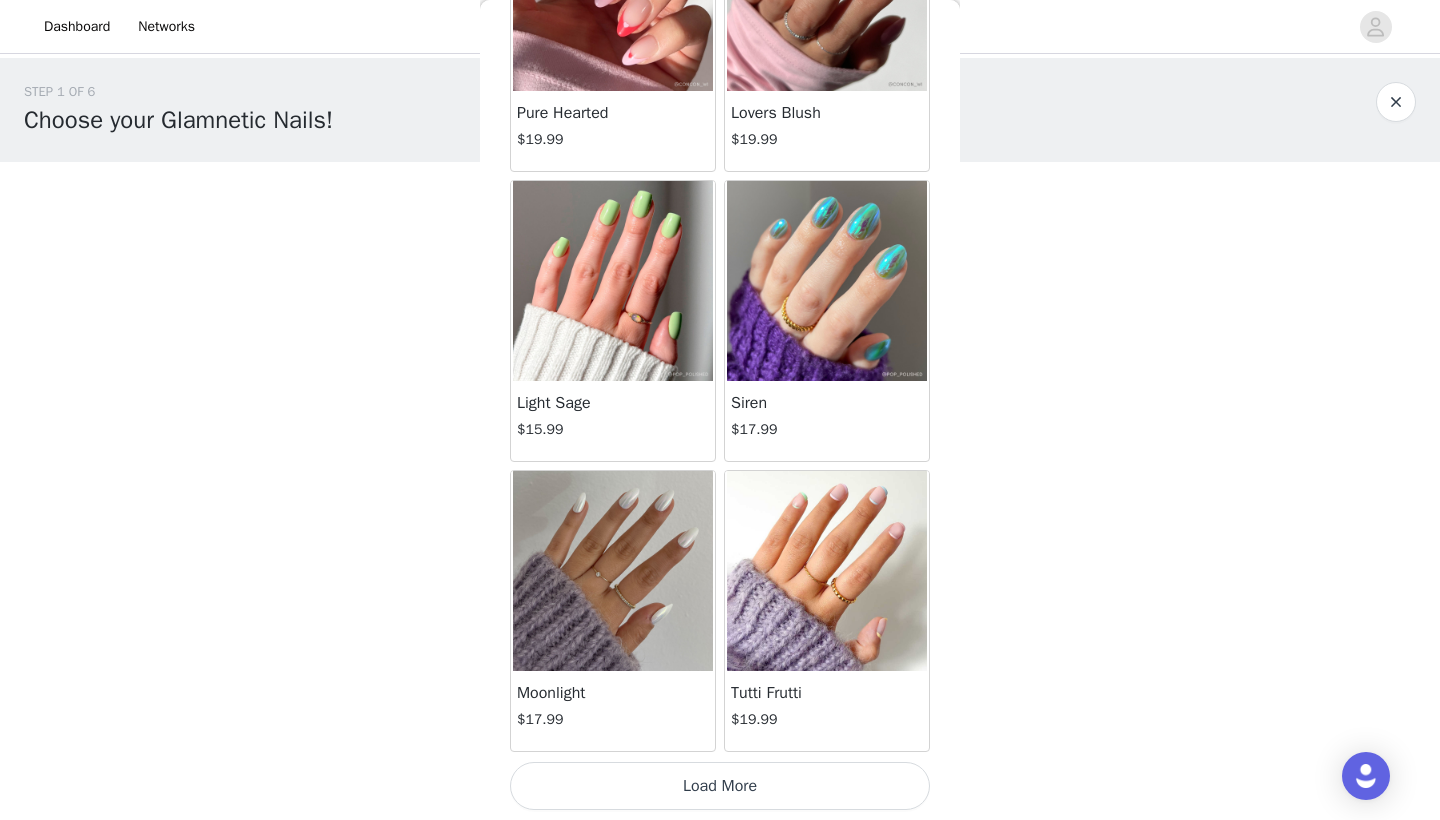 scroll, scrollTop: 2240, scrollLeft: 0, axis: vertical 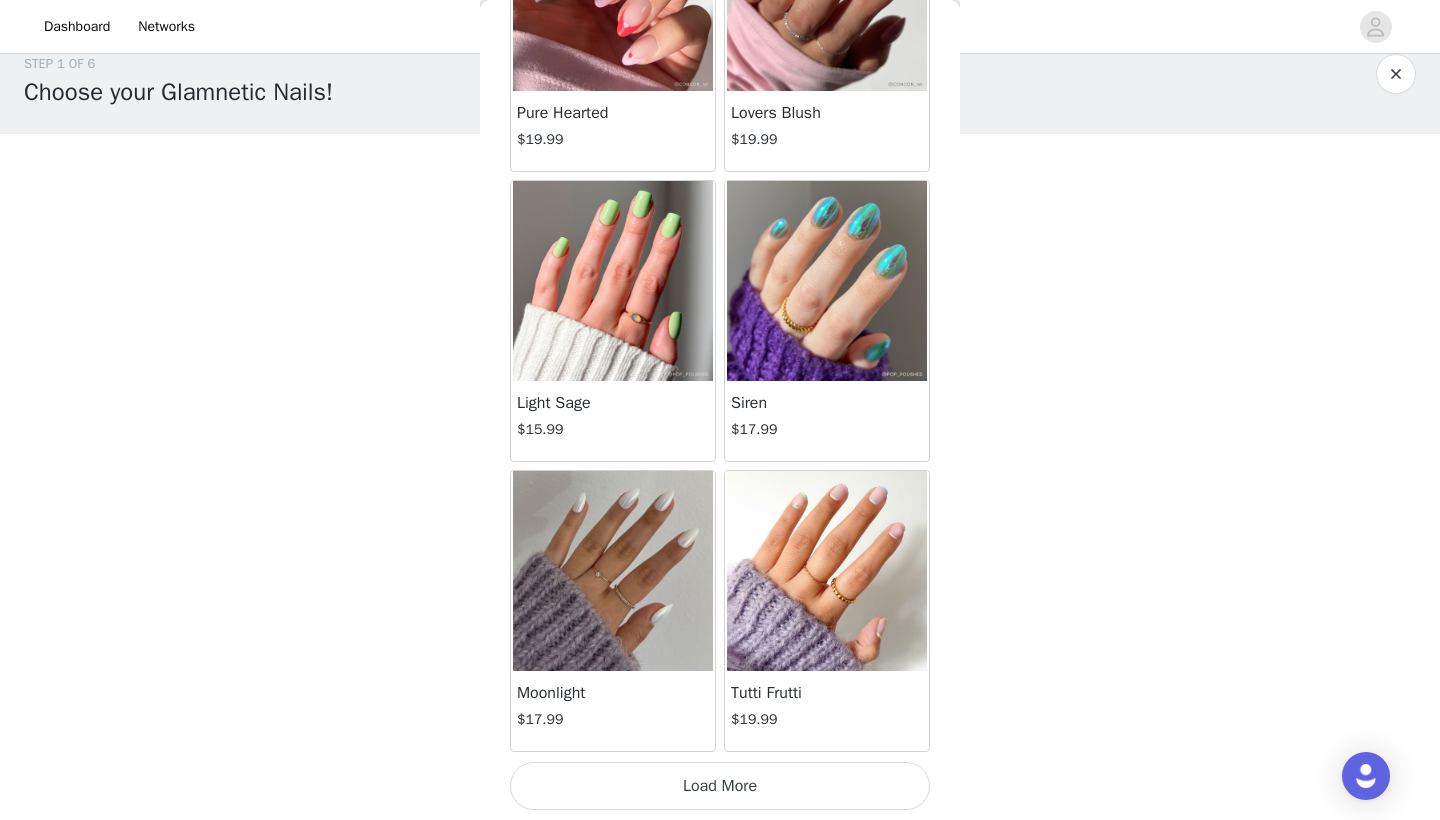 click on "Load More" at bounding box center [720, 786] 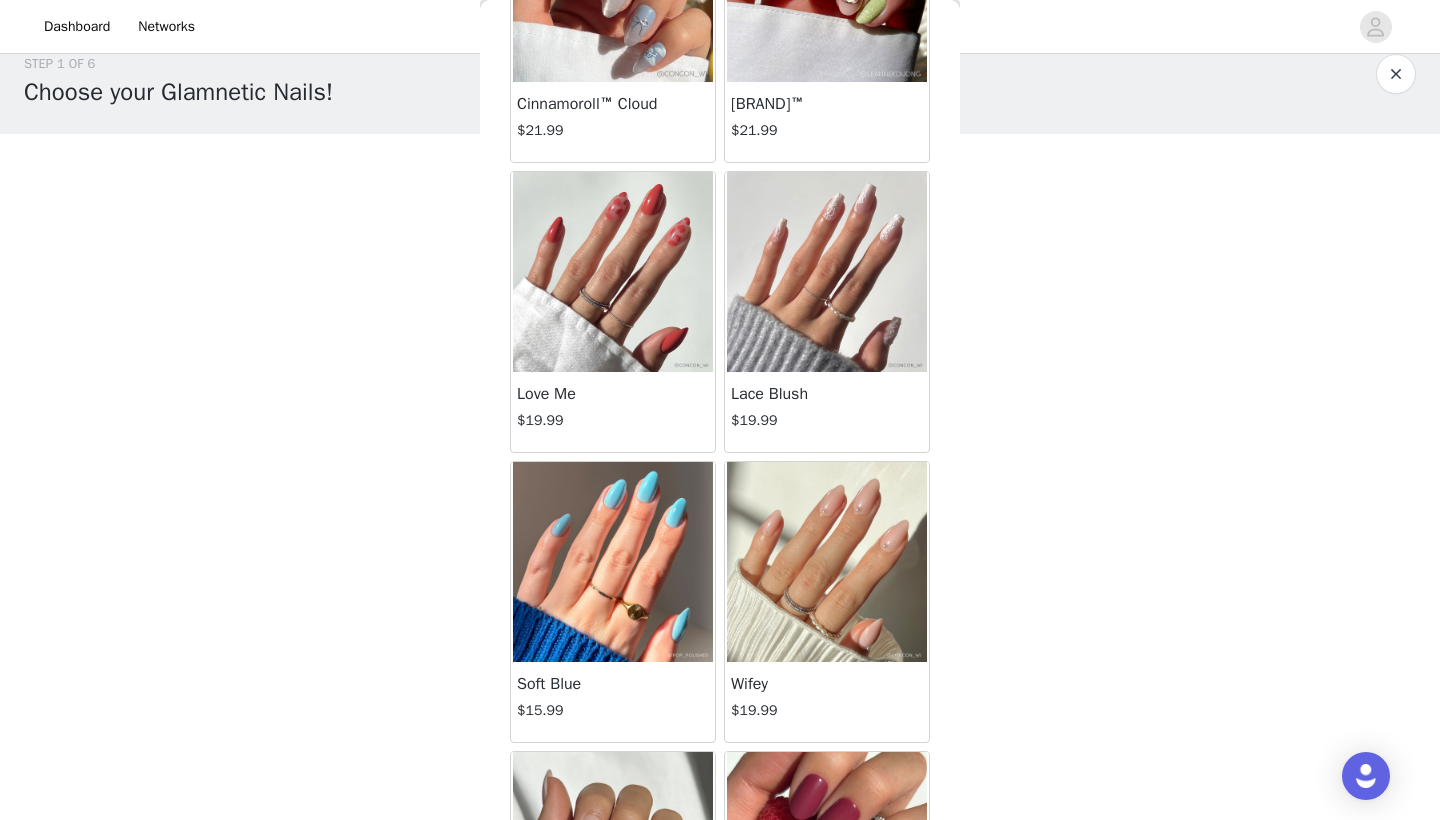 scroll, scrollTop: 4005, scrollLeft: 0, axis: vertical 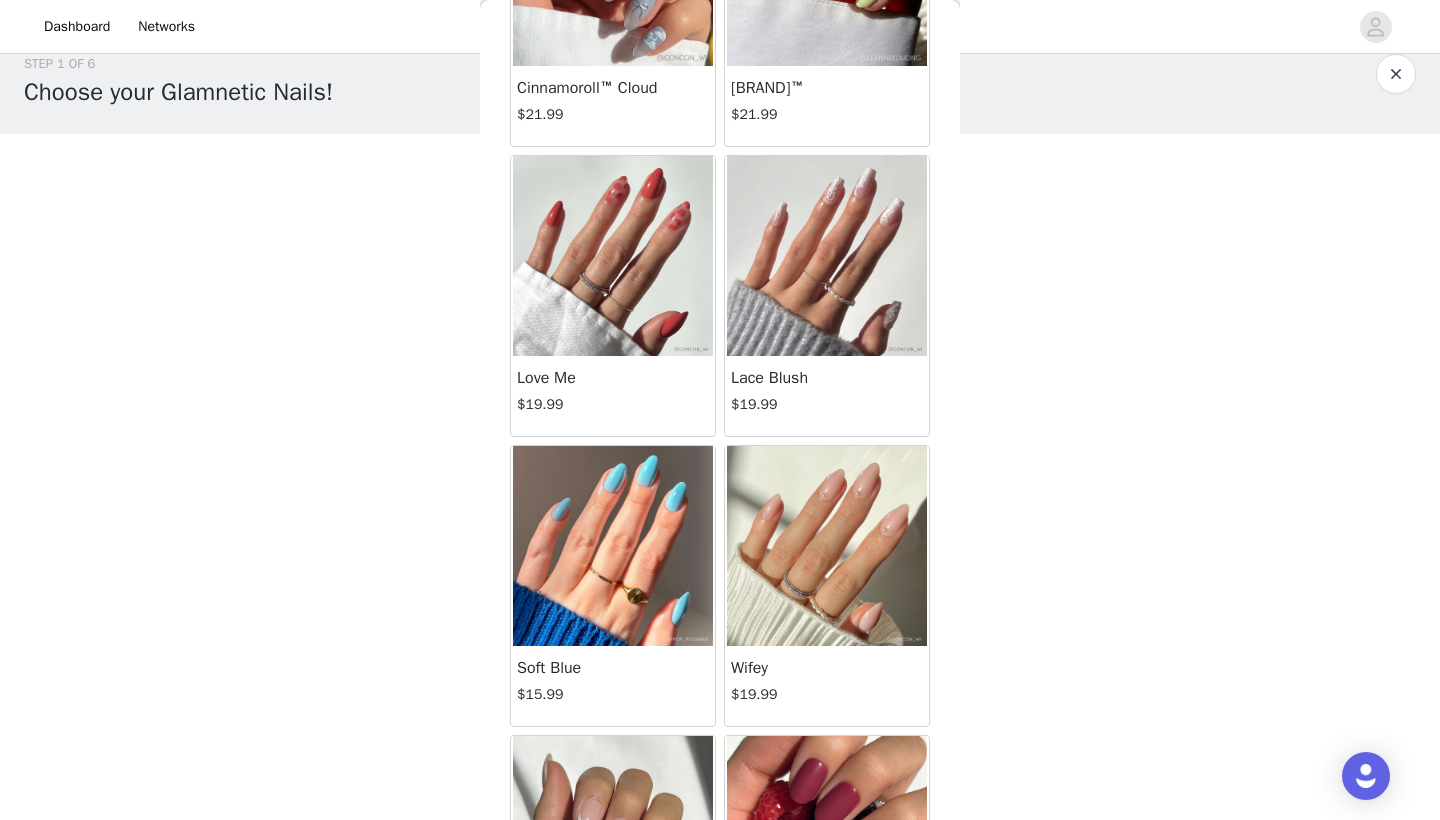 click at bounding box center (827, 546) 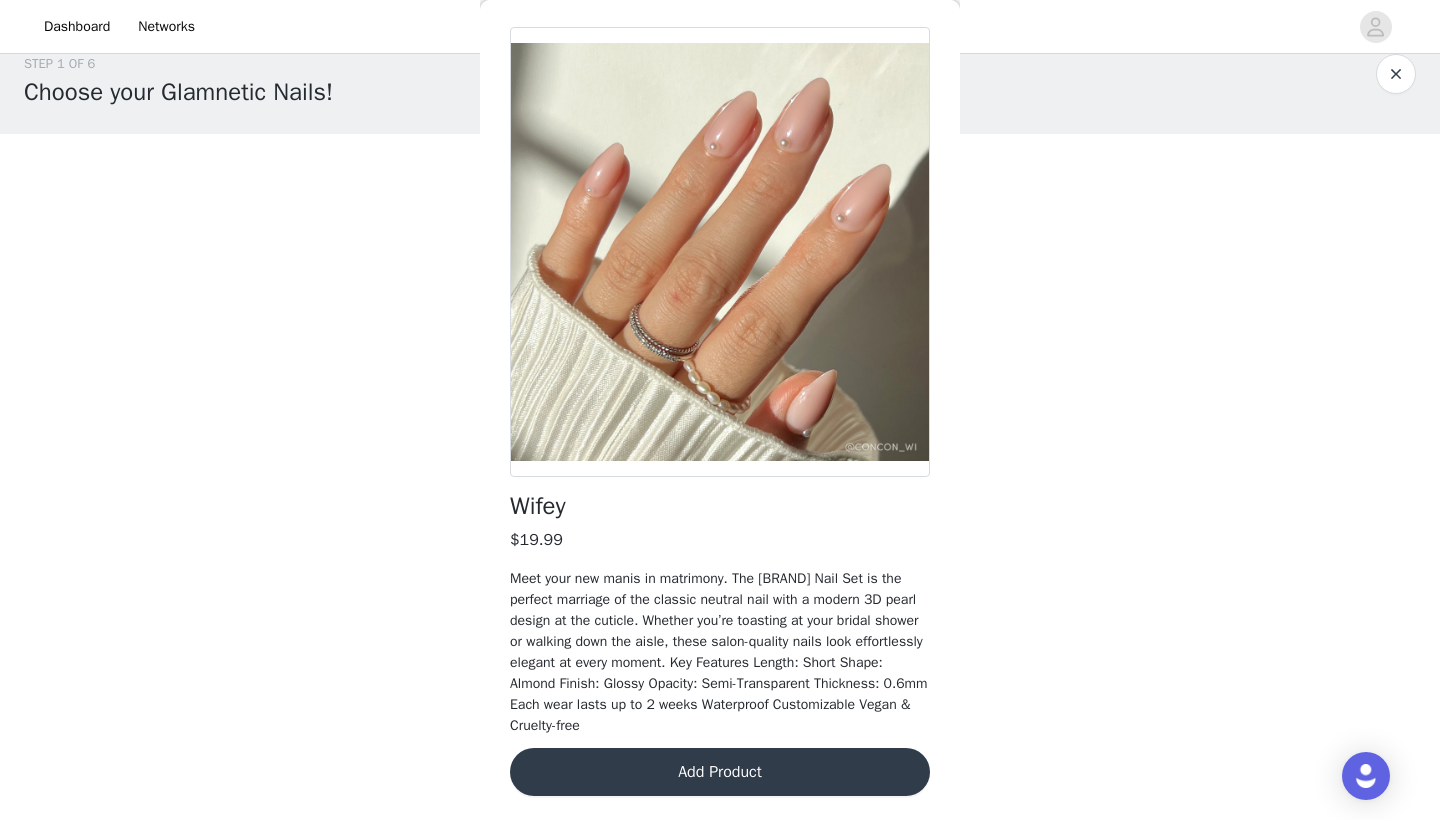 scroll, scrollTop: 73, scrollLeft: 0, axis: vertical 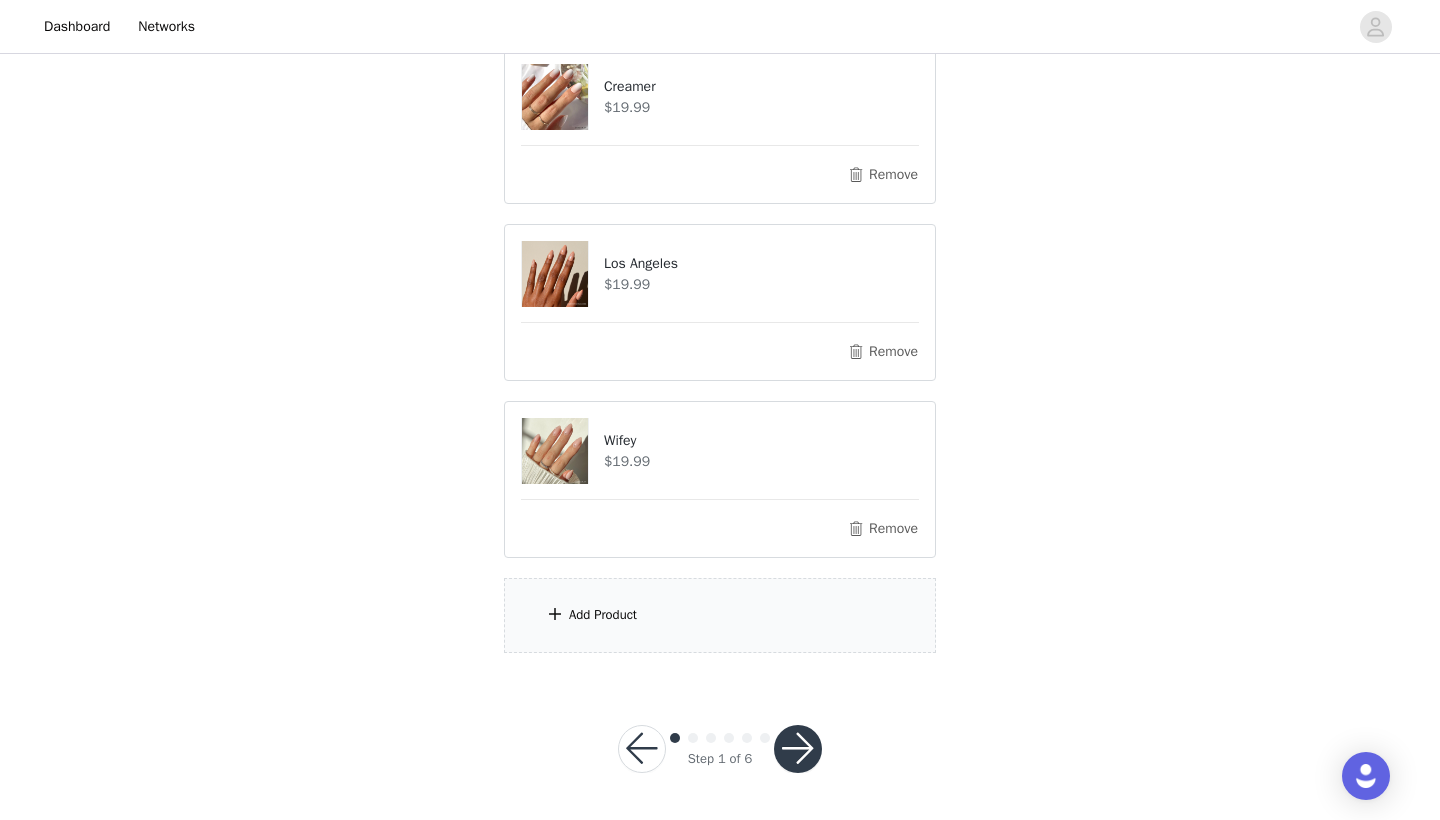 click on "Add Product" at bounding box center [720, 615] 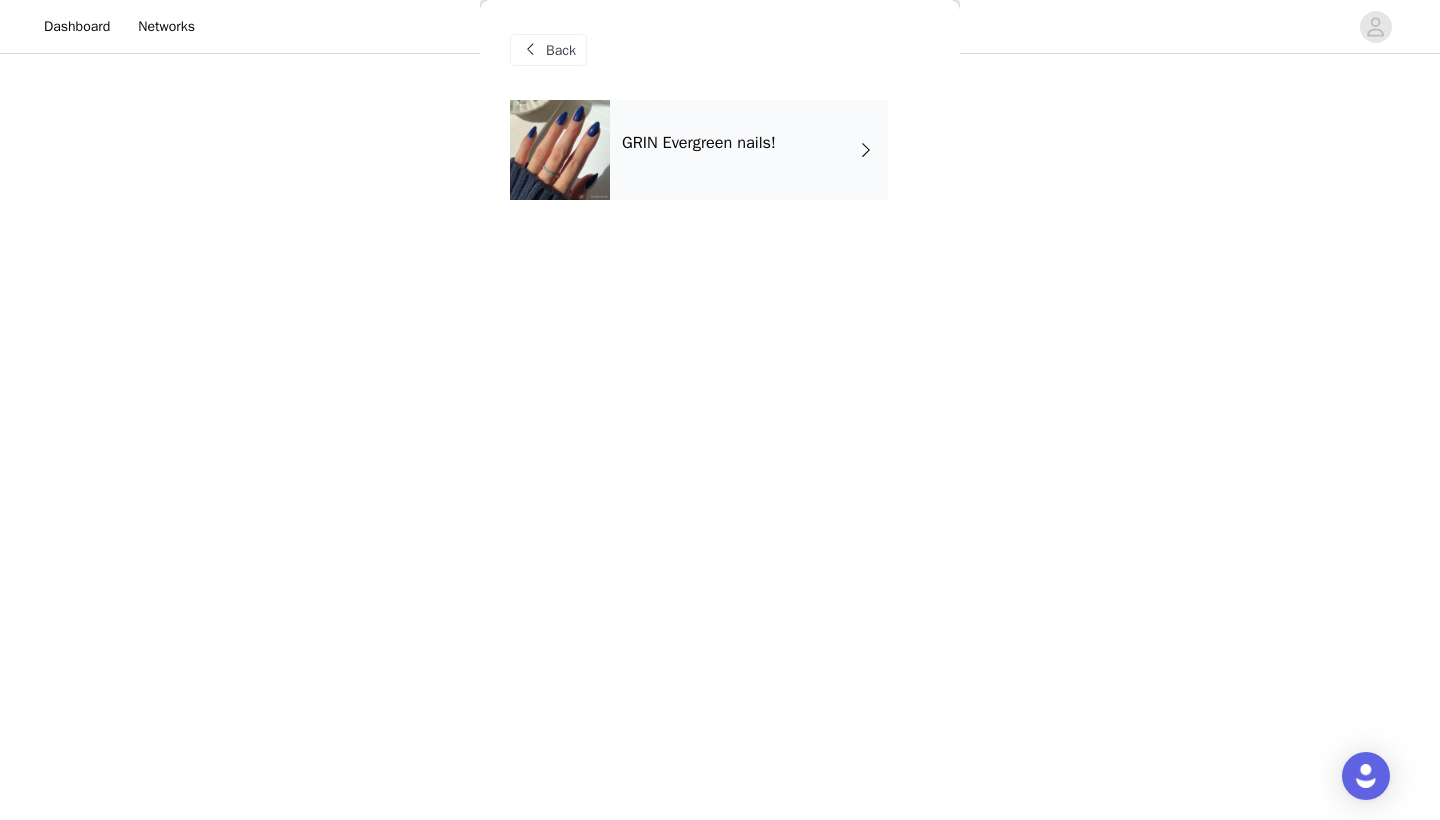click on "GRIN Evergreen nails!" at bounding box center (699, 143) 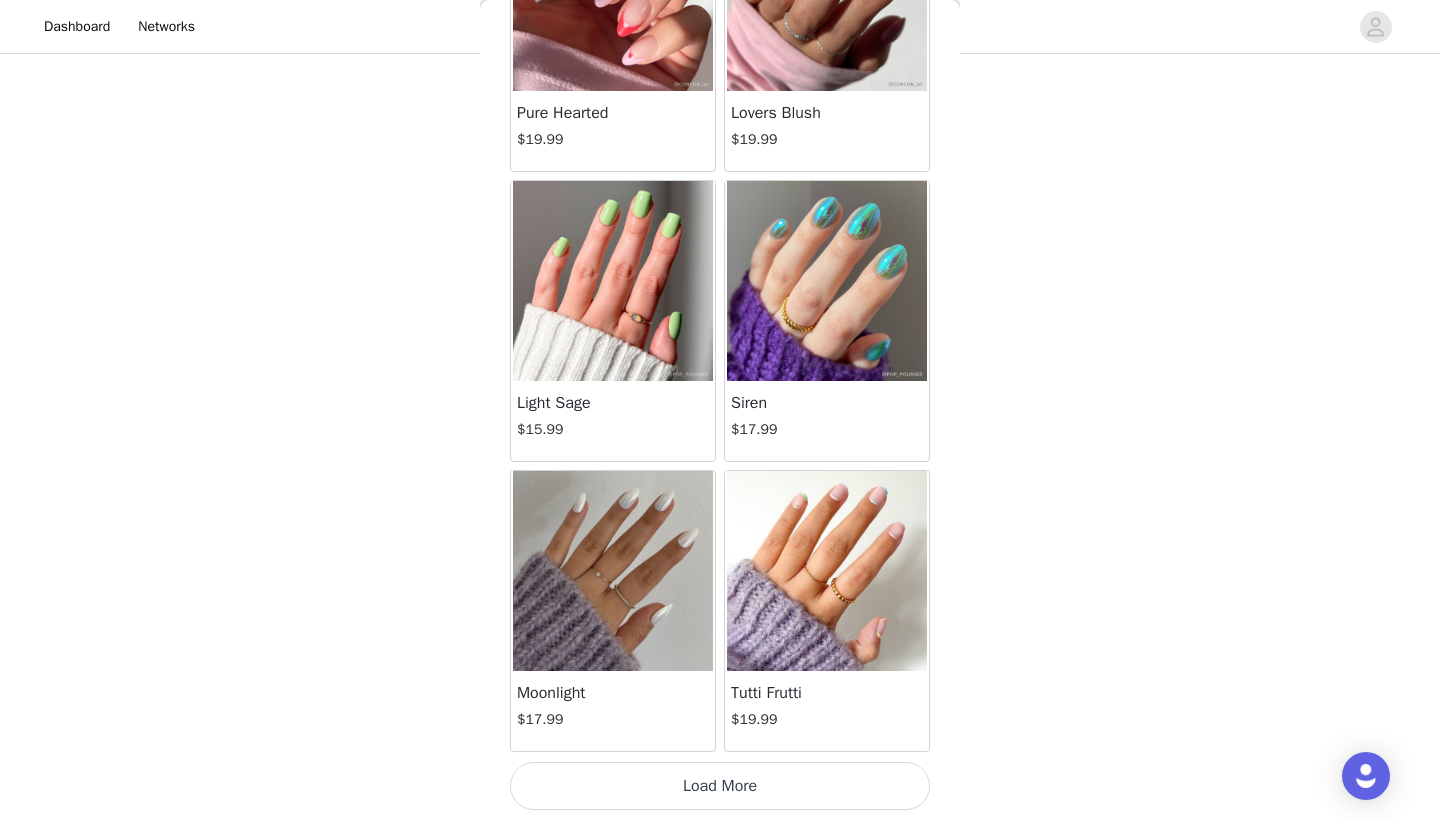 click on "Load More" at bounding box center [720, 786] 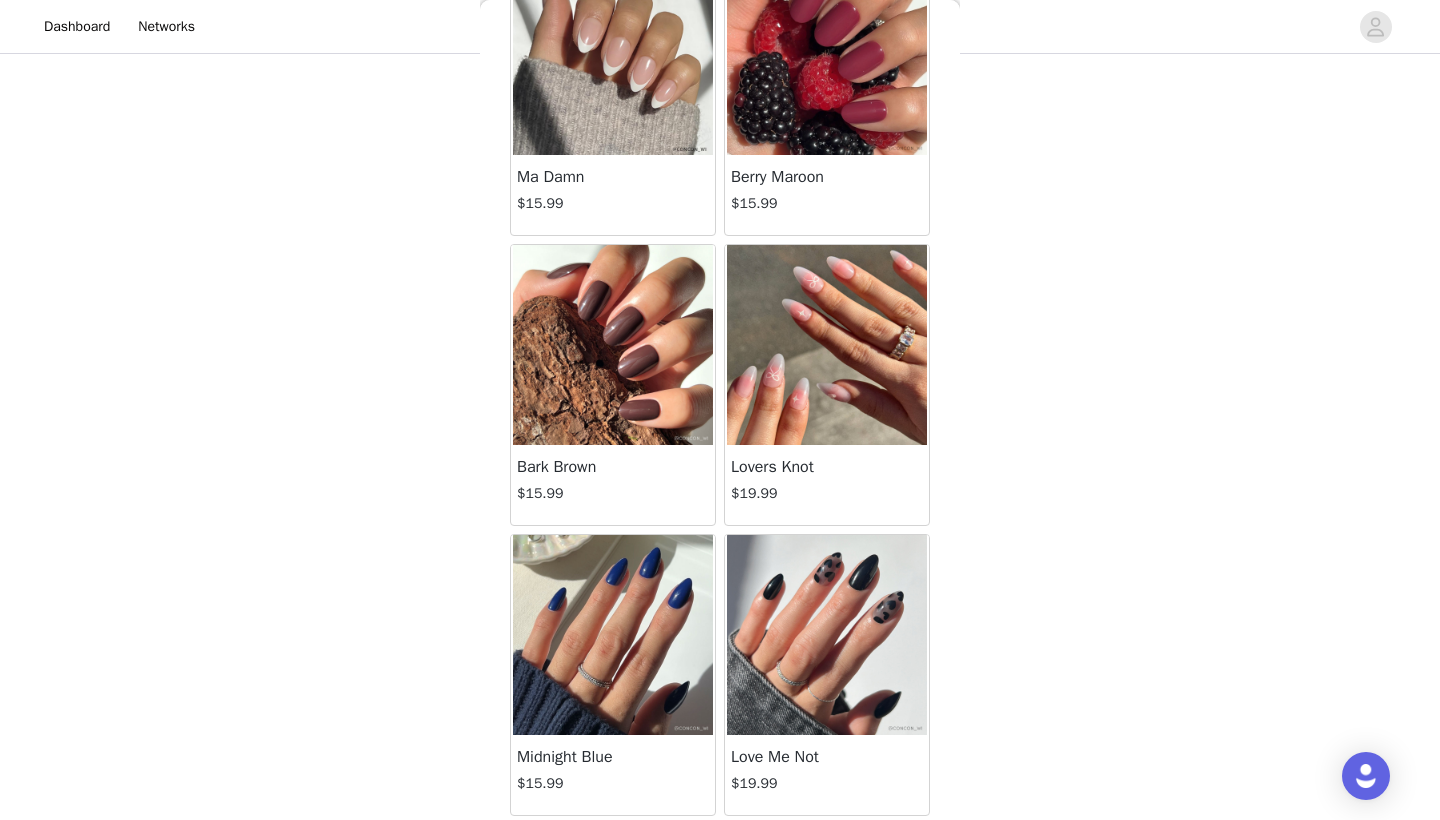 scroll, scrollTop: 4786, scrollLeft: 0, axis: vertical 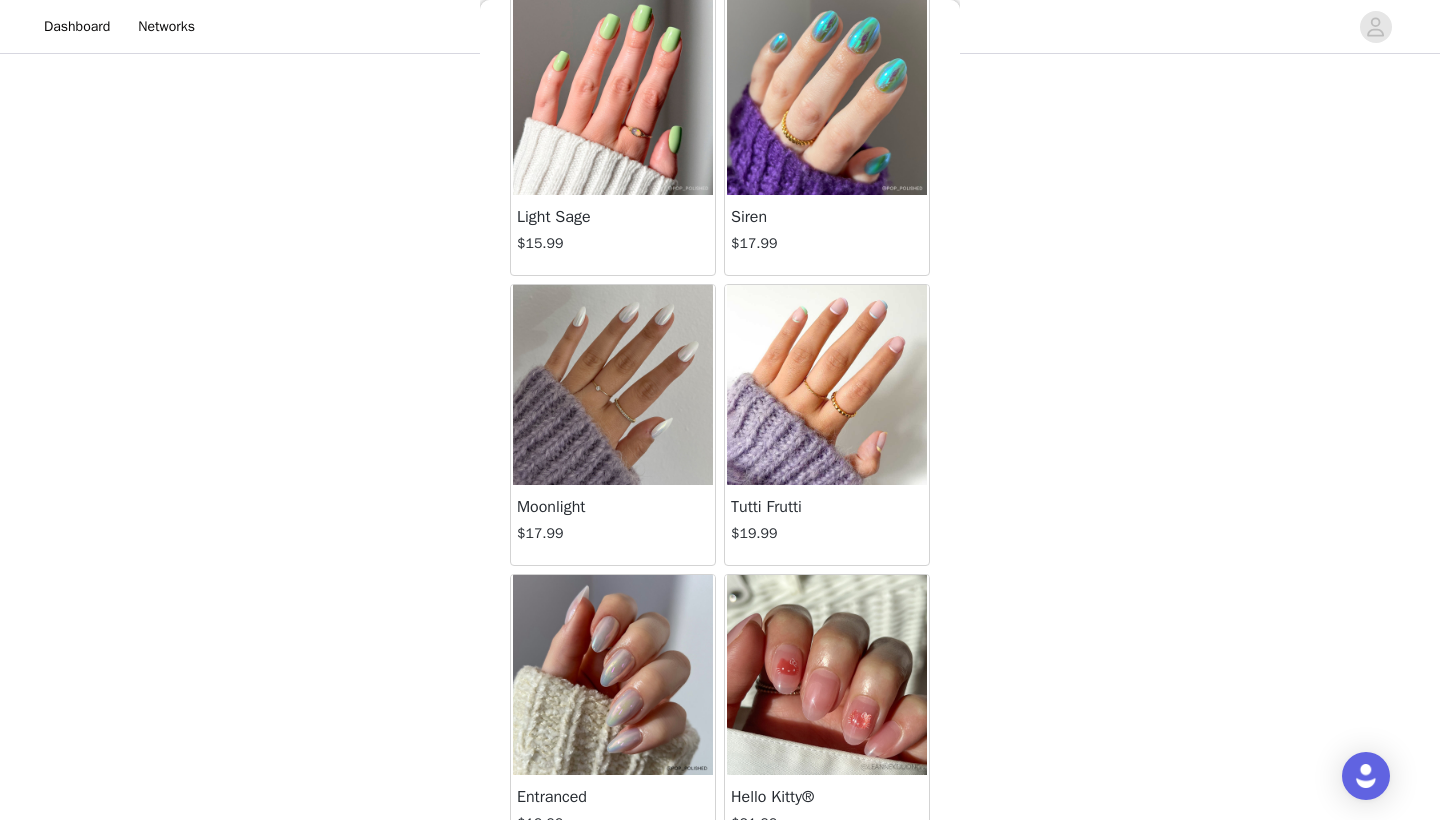 click at bounding box center [613, 385] 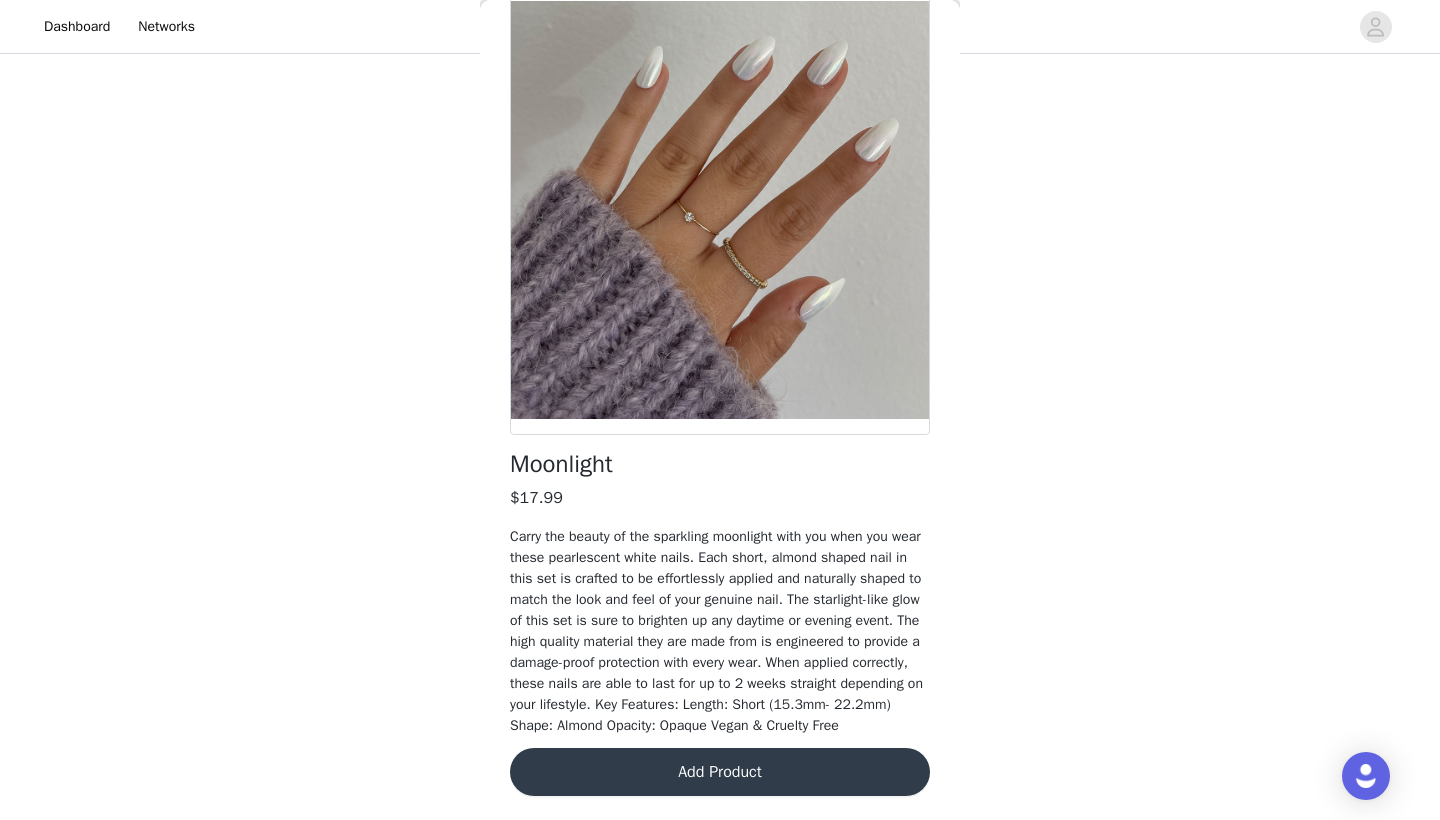 scroll, scrollTop: 136, scrollLeft: 0, axis: vertical 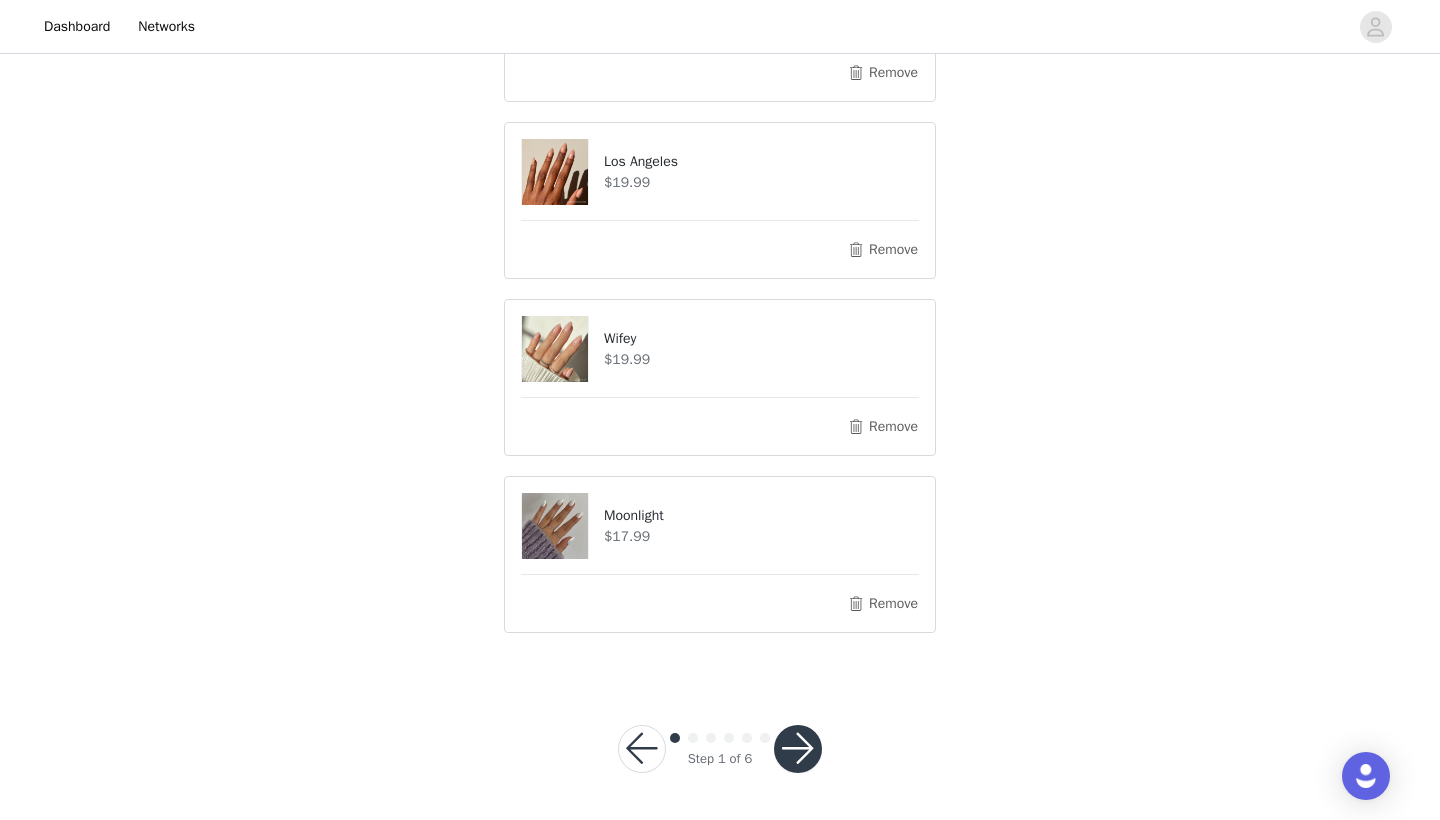 click at bounding box center [798, 749] 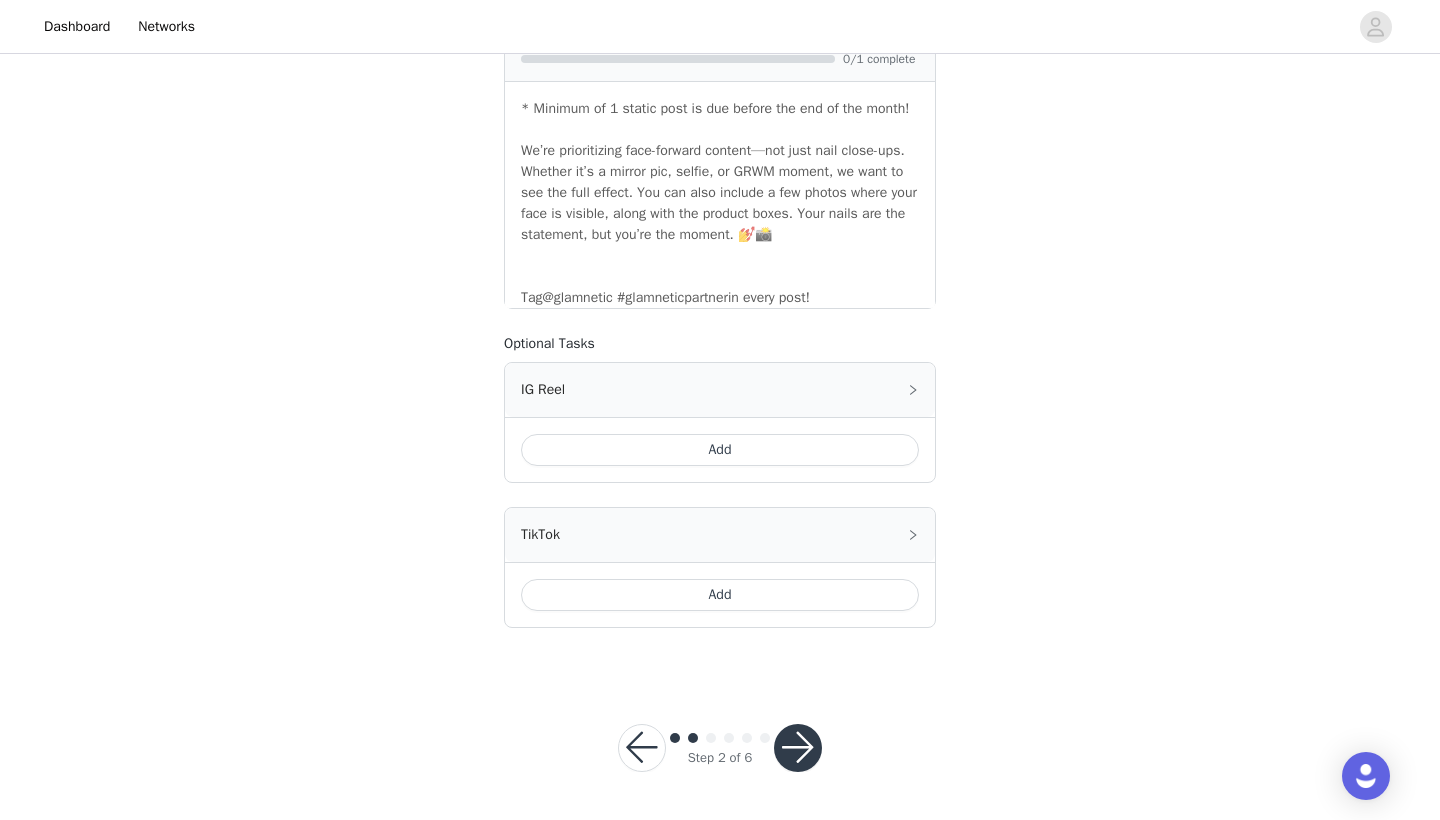 scroll, scrollTop: 811, scrollLeft: 0, axis: vertical 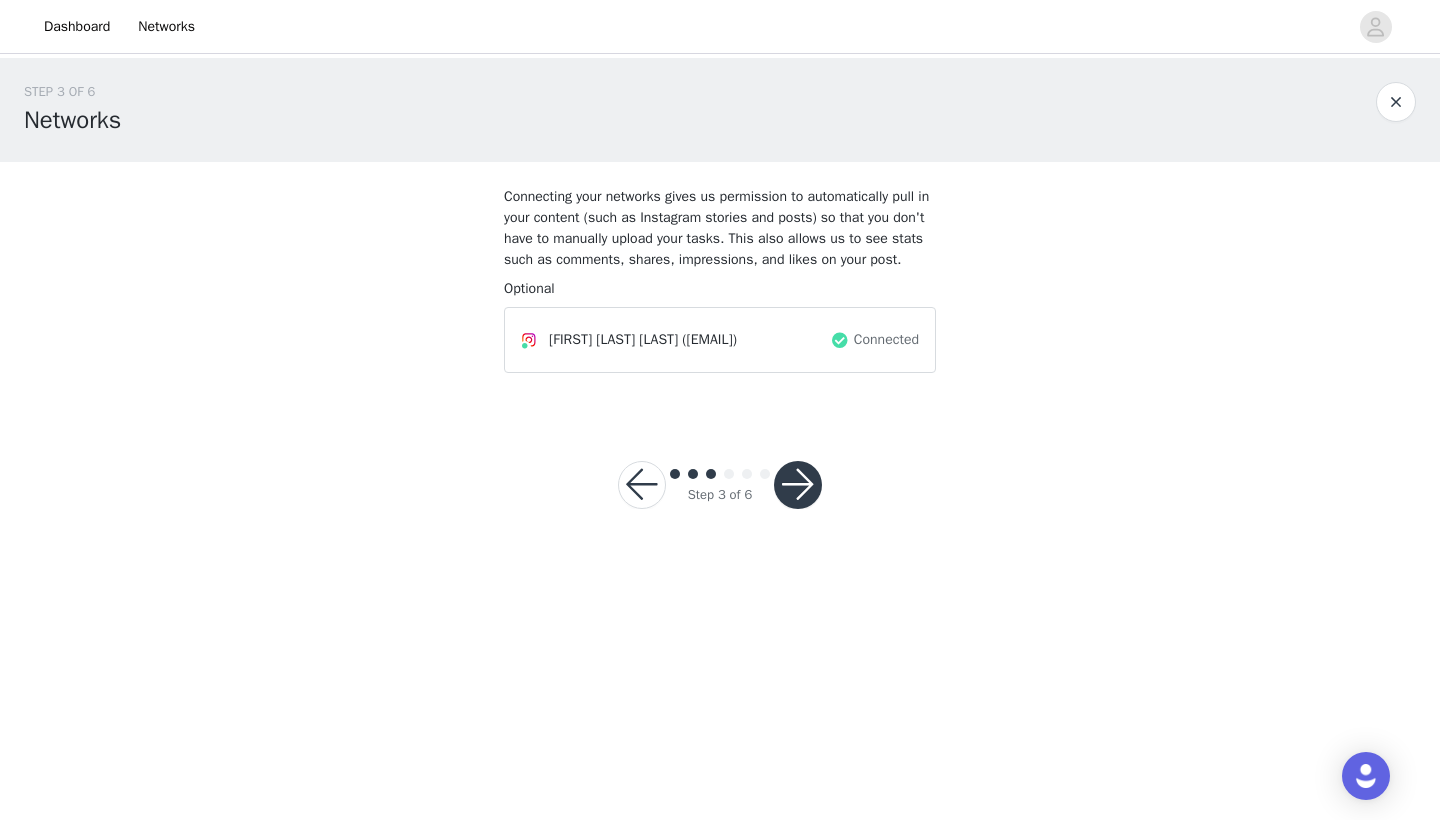 click at bounding box center (798, 485) 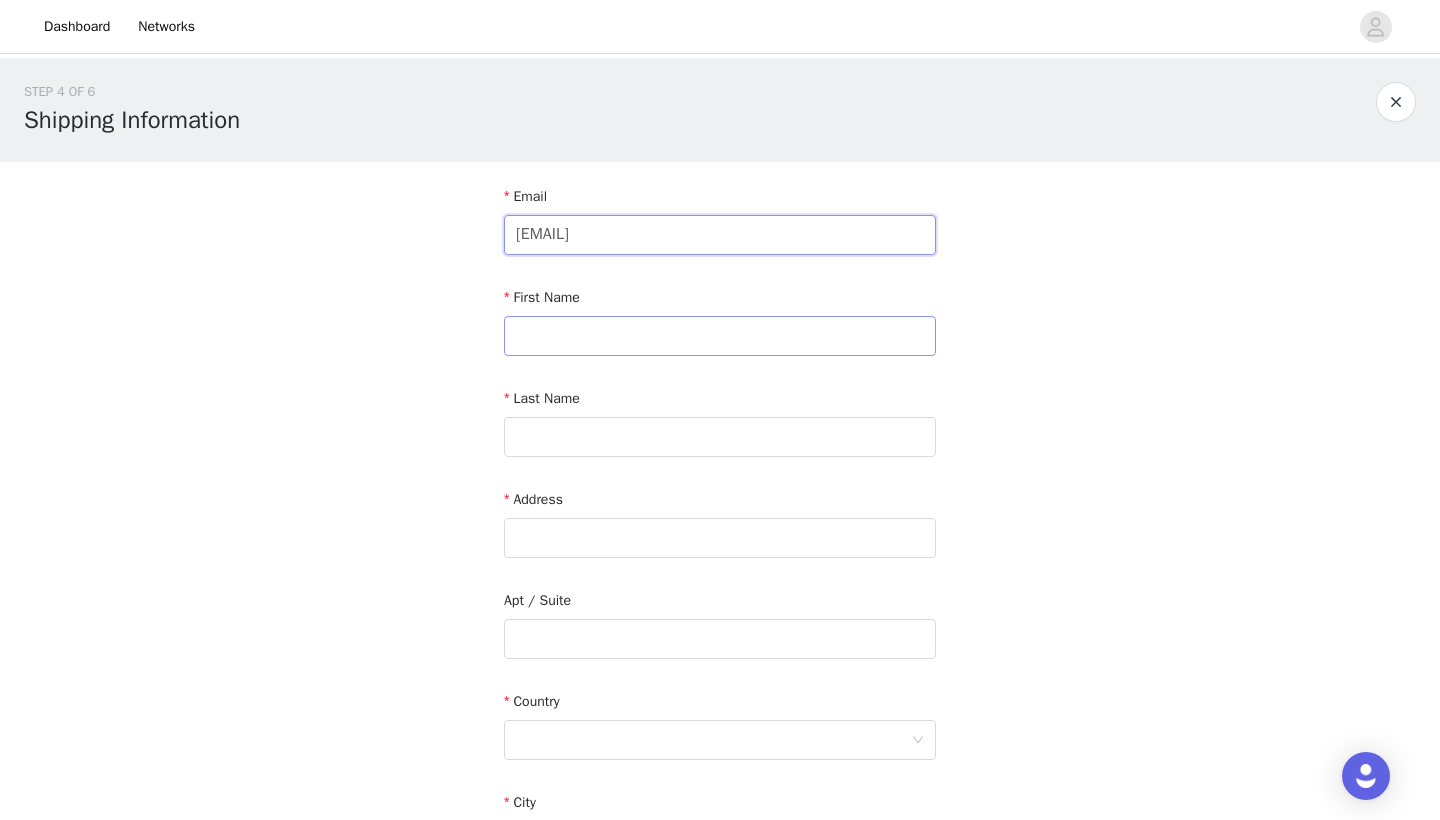 type on "[EMAIL]" 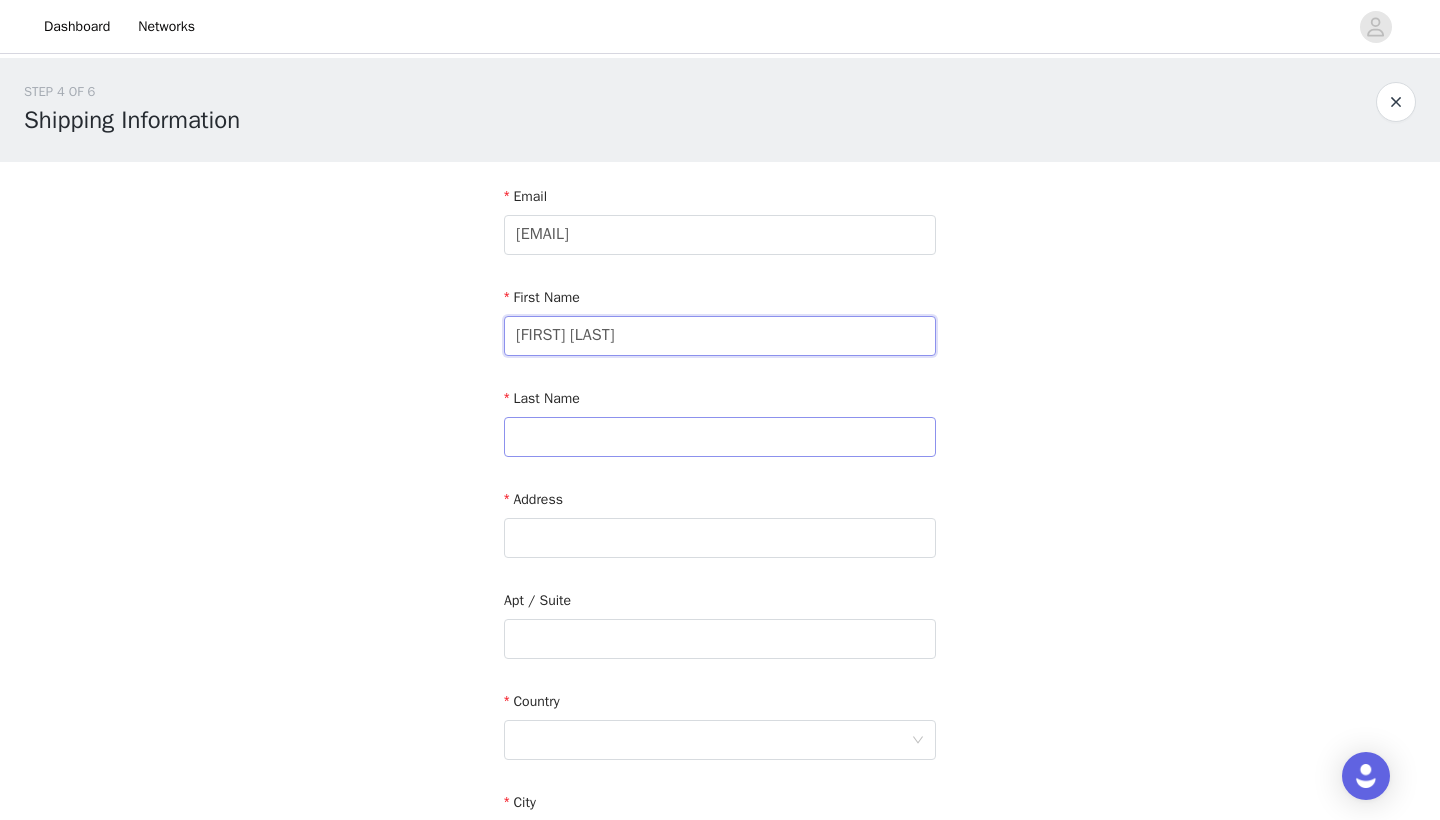 type on "[FIRST] [LAST]" 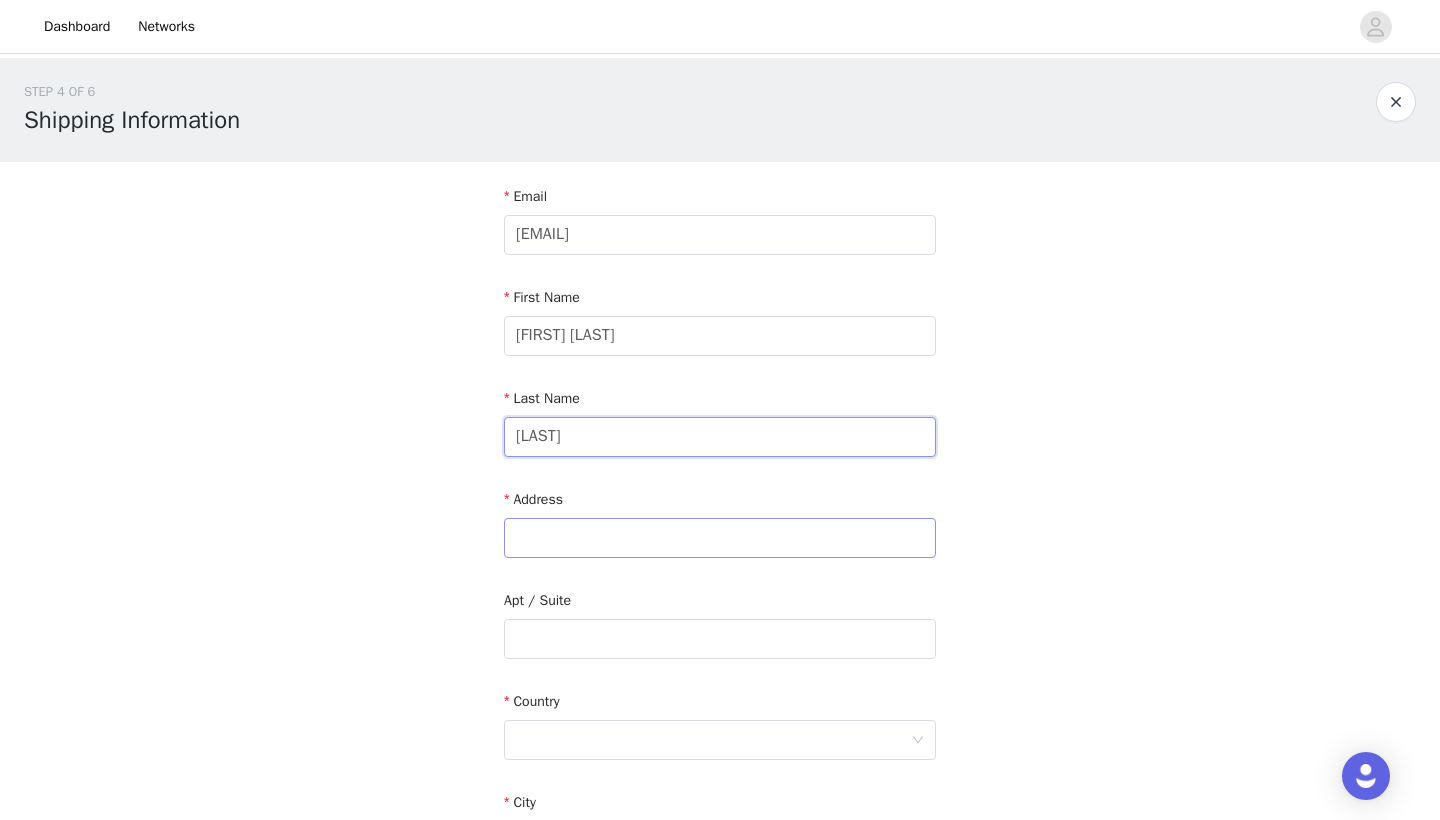 type on "[LAST]" 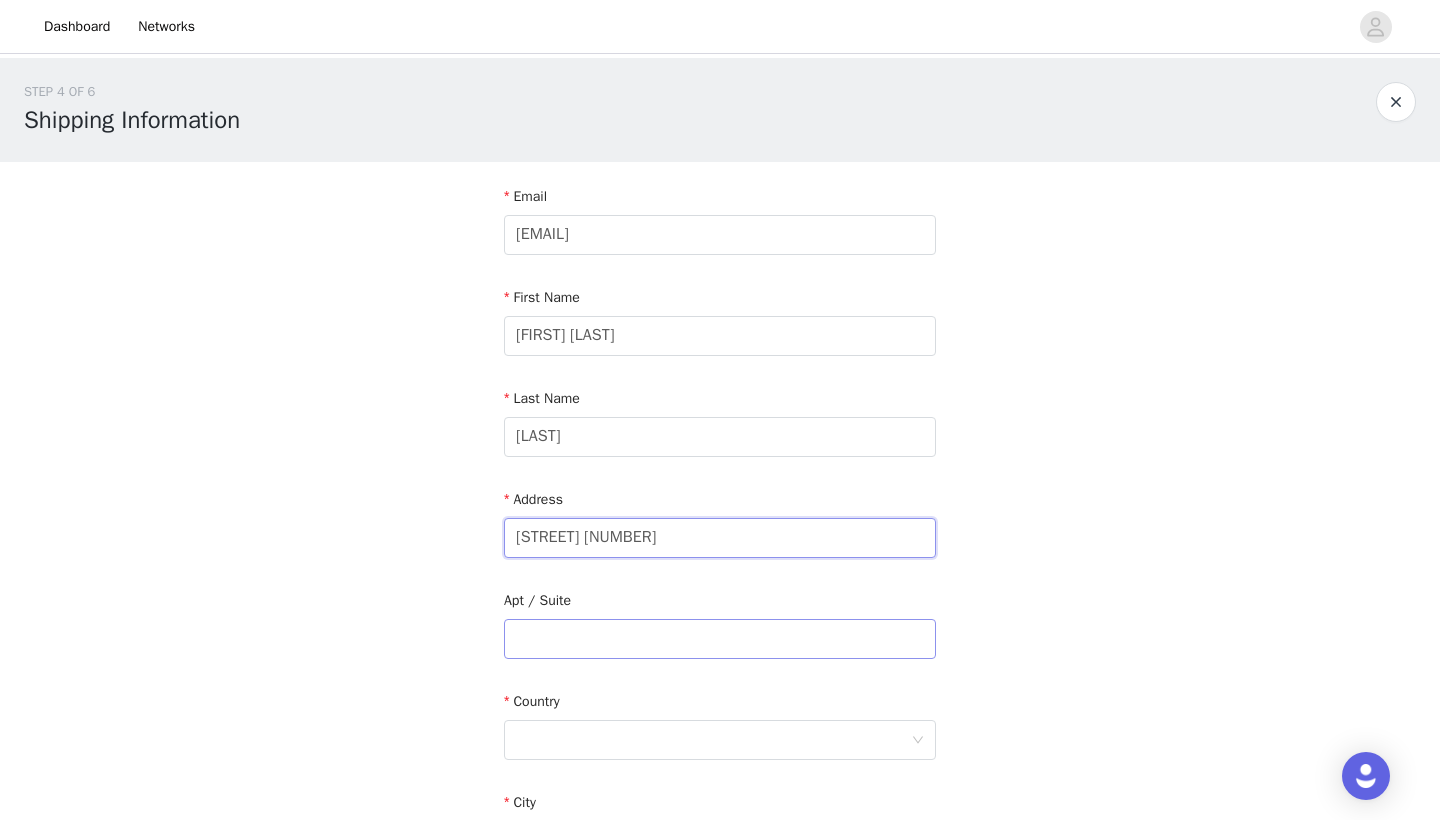 scroll, scrollTop: 170, scrollLeft: 0, axis: vertical 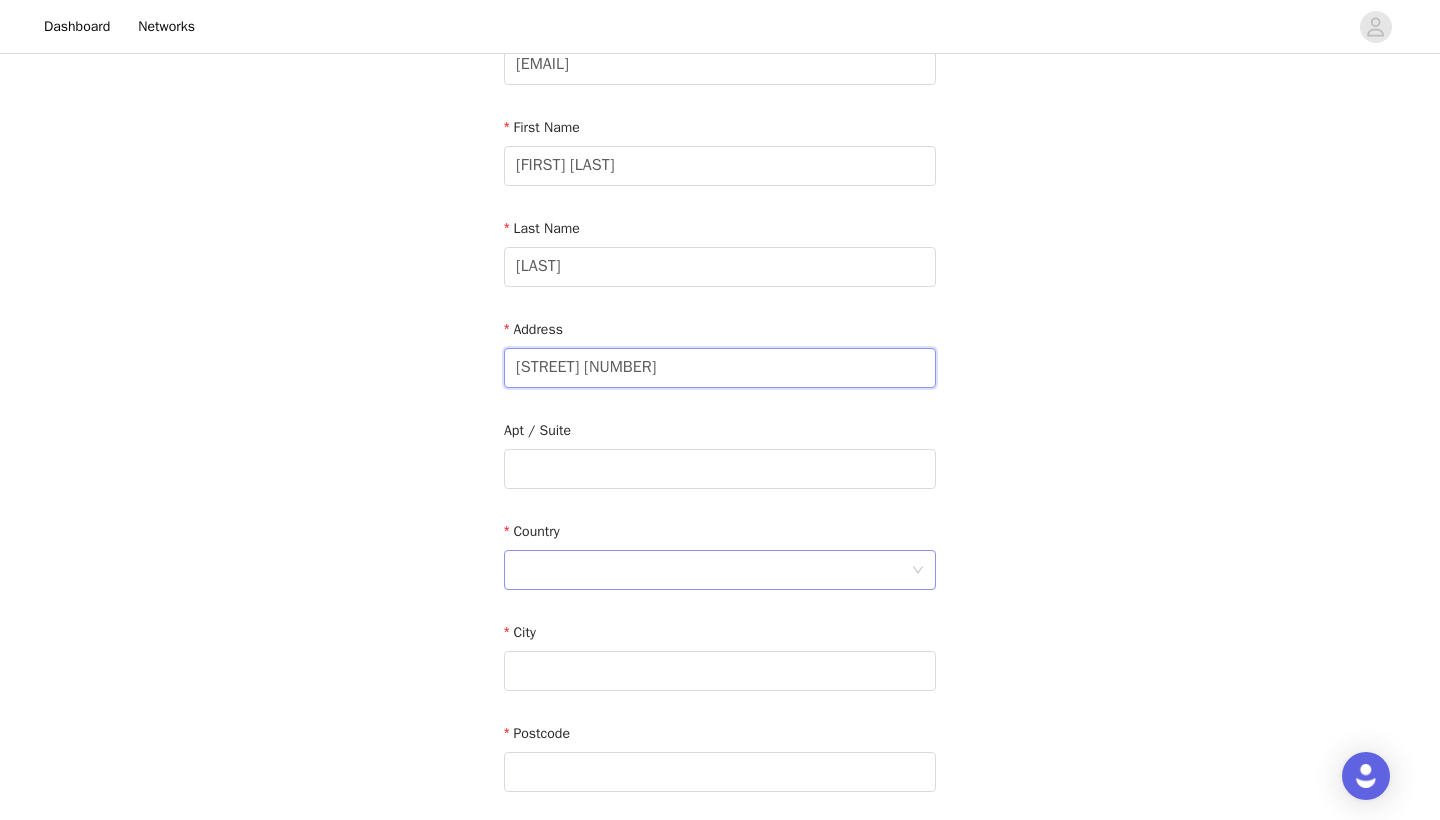 type on "[STREET] [NUMBER]" 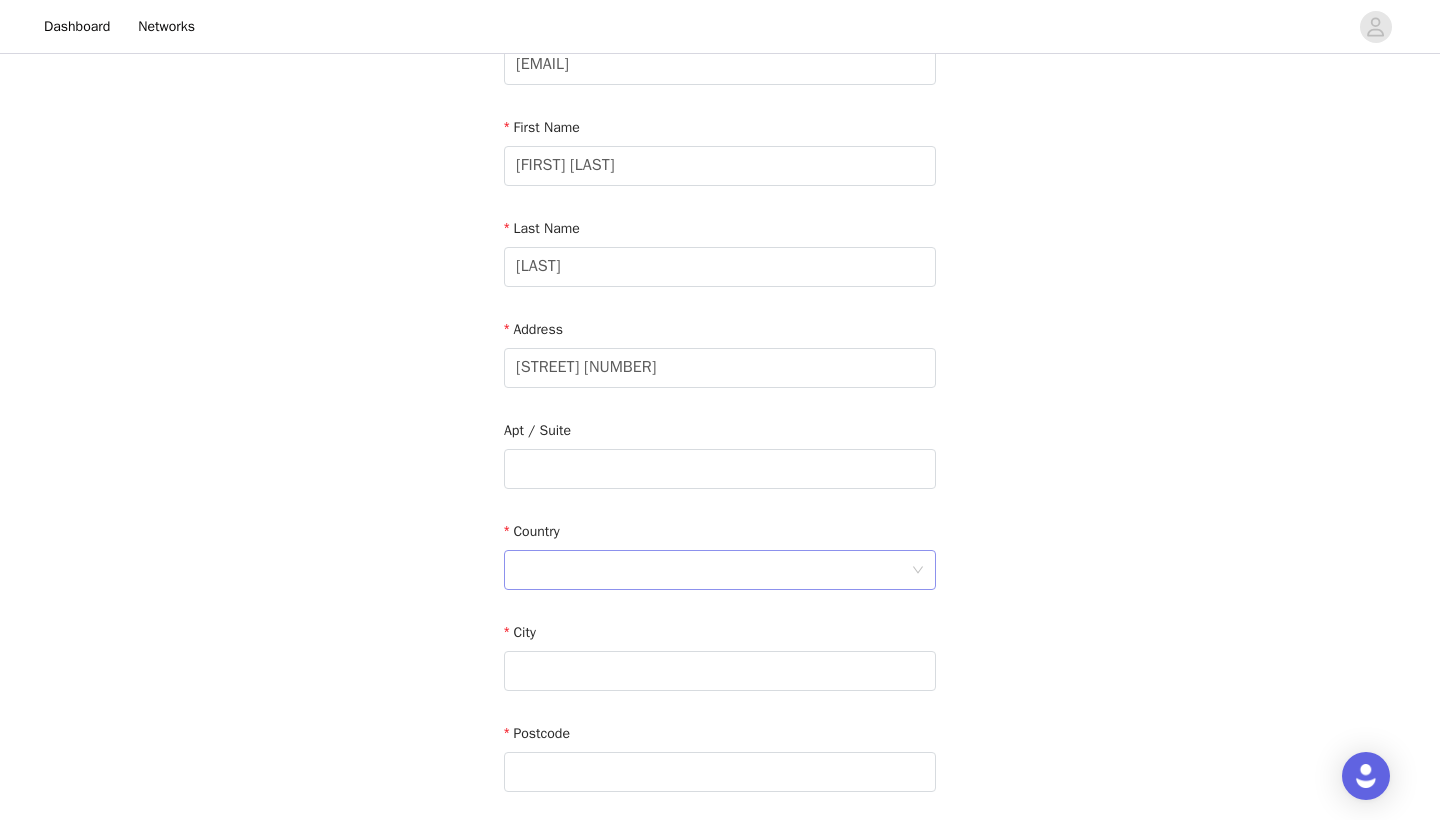 click at bounding box center (713, 570) 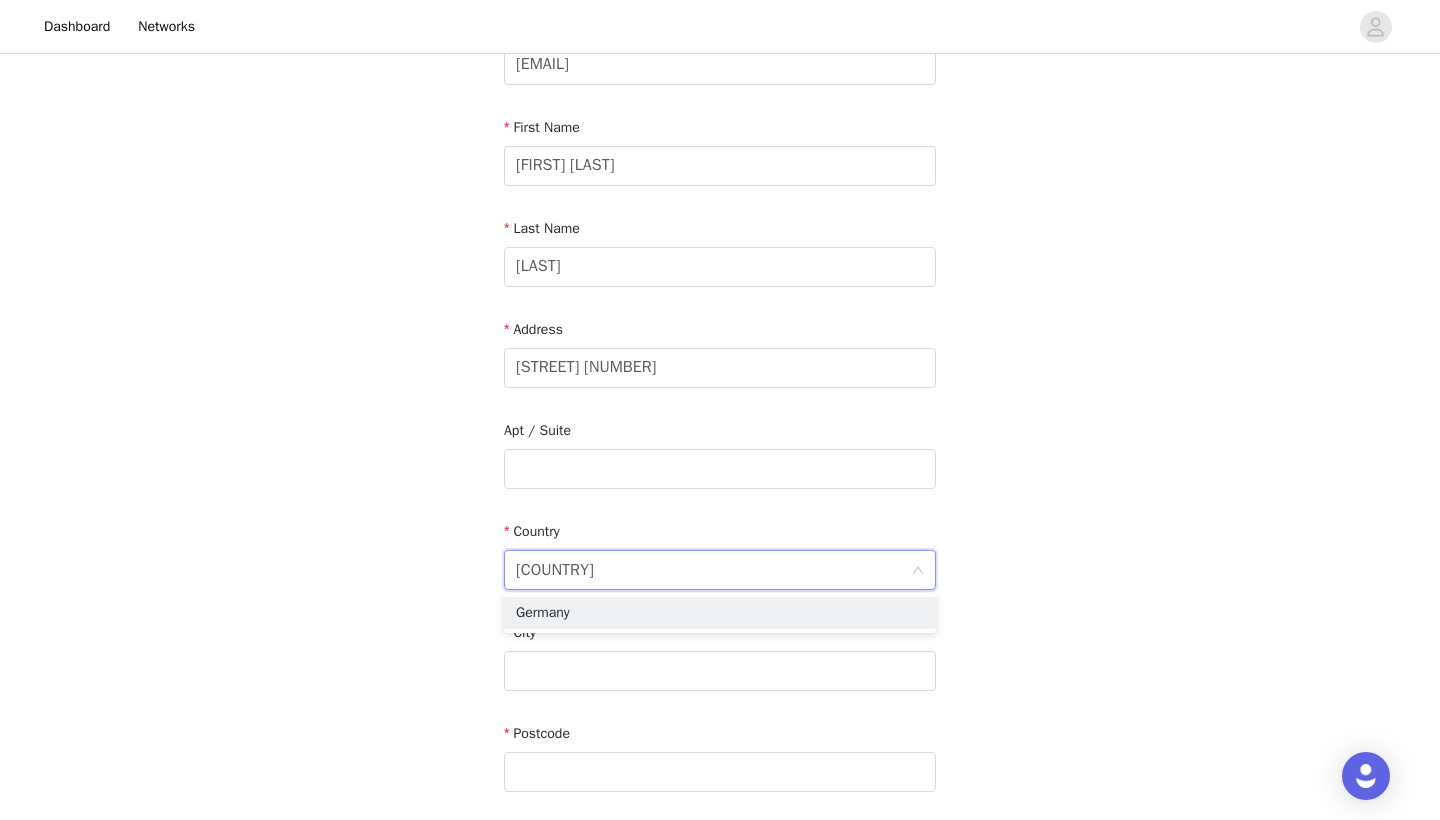 type on "[COUNTRY]" 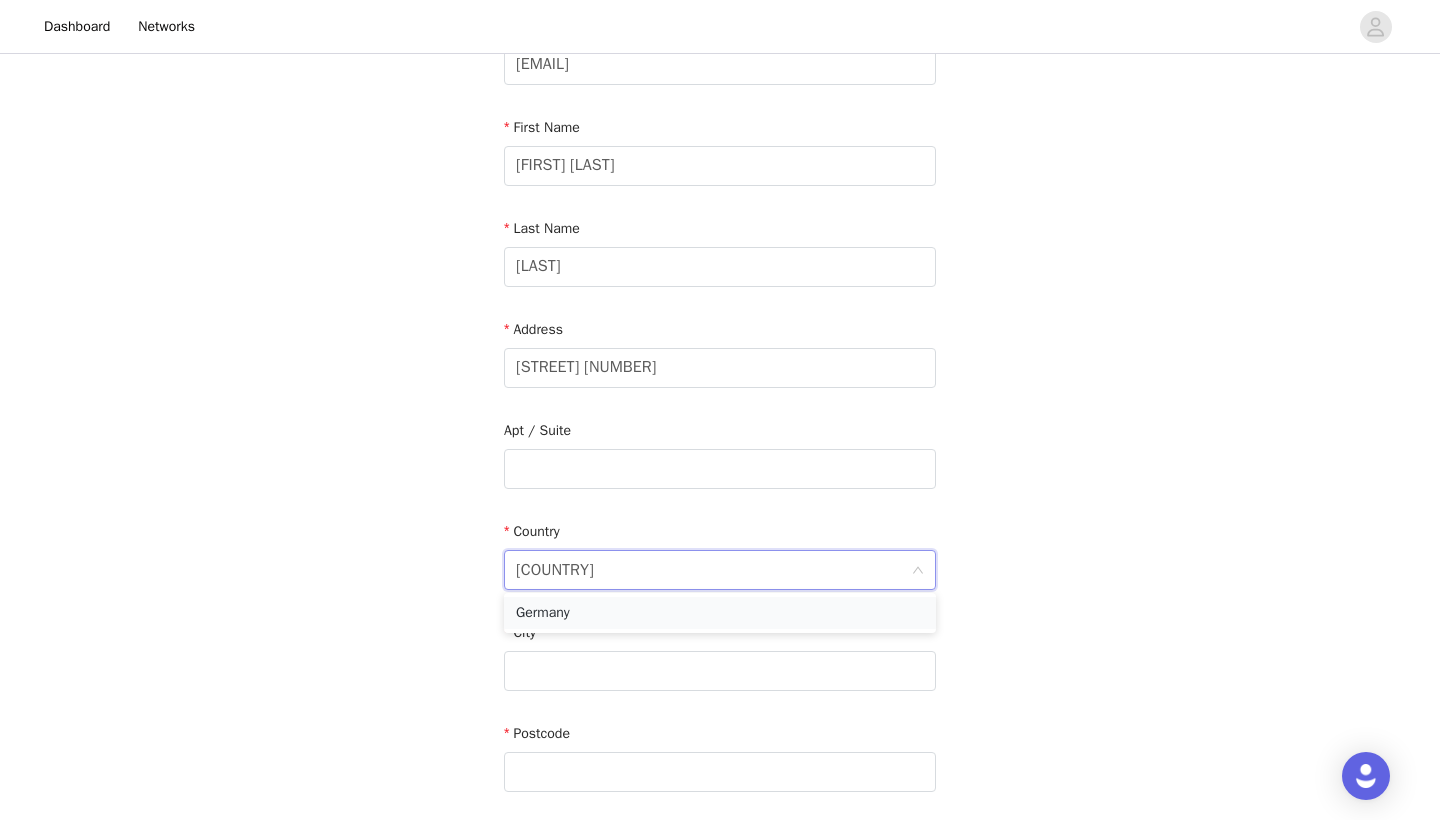 click on "Germany" at bounding box center (720, 613) 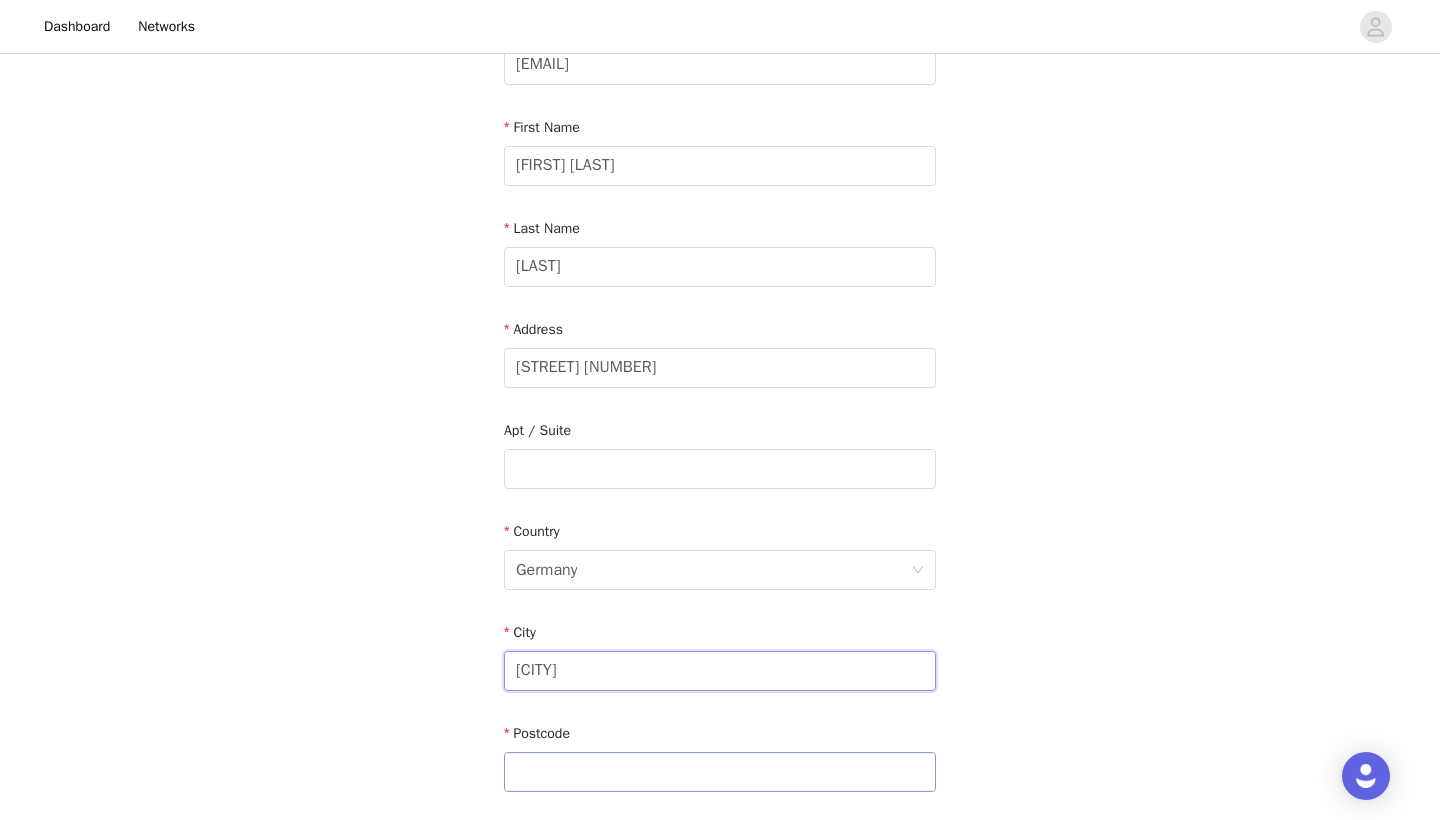 type on "[CITY]" 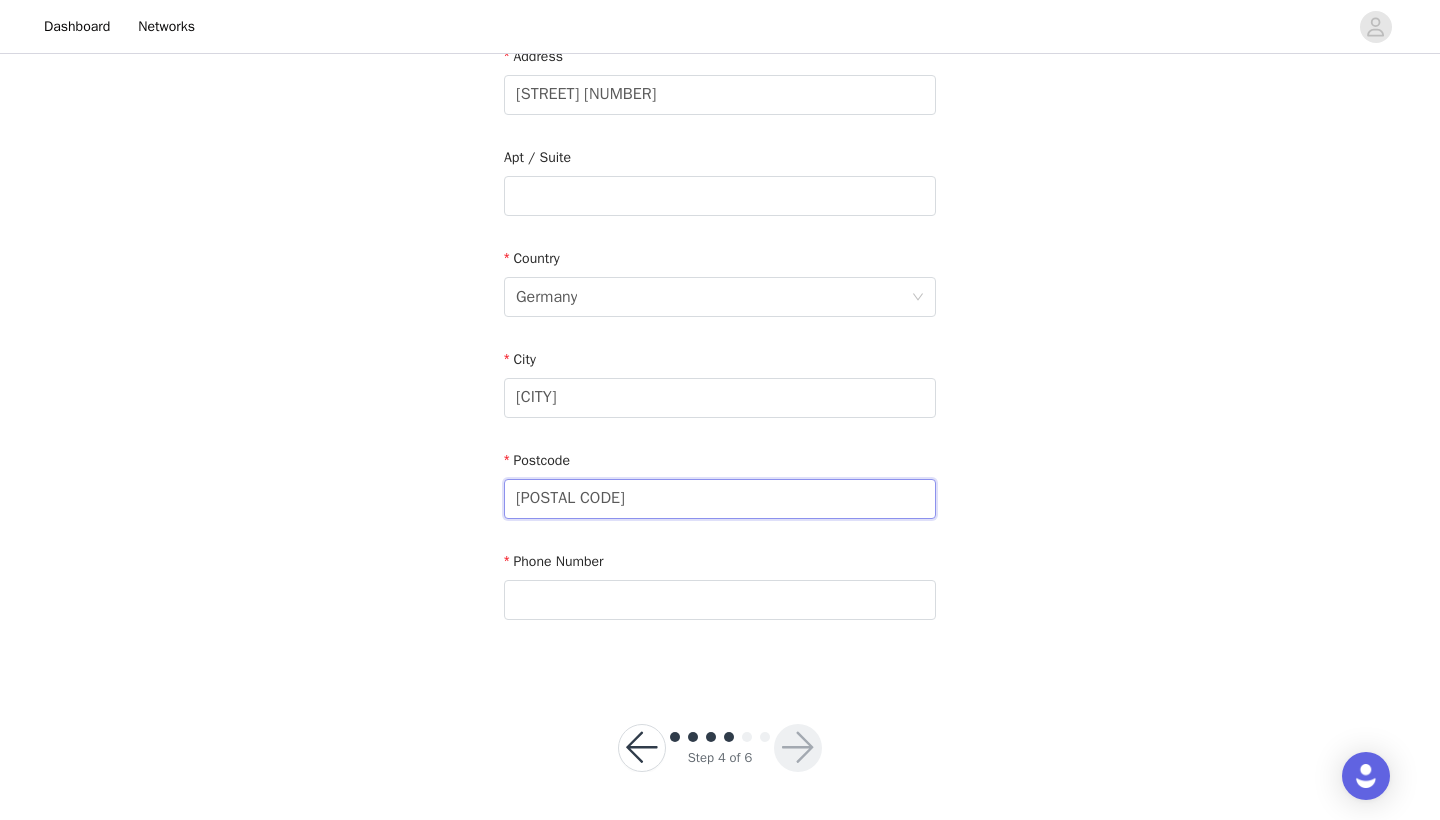 scroll, scrollTop: 442, scrollLeft: 0, axis: vertical 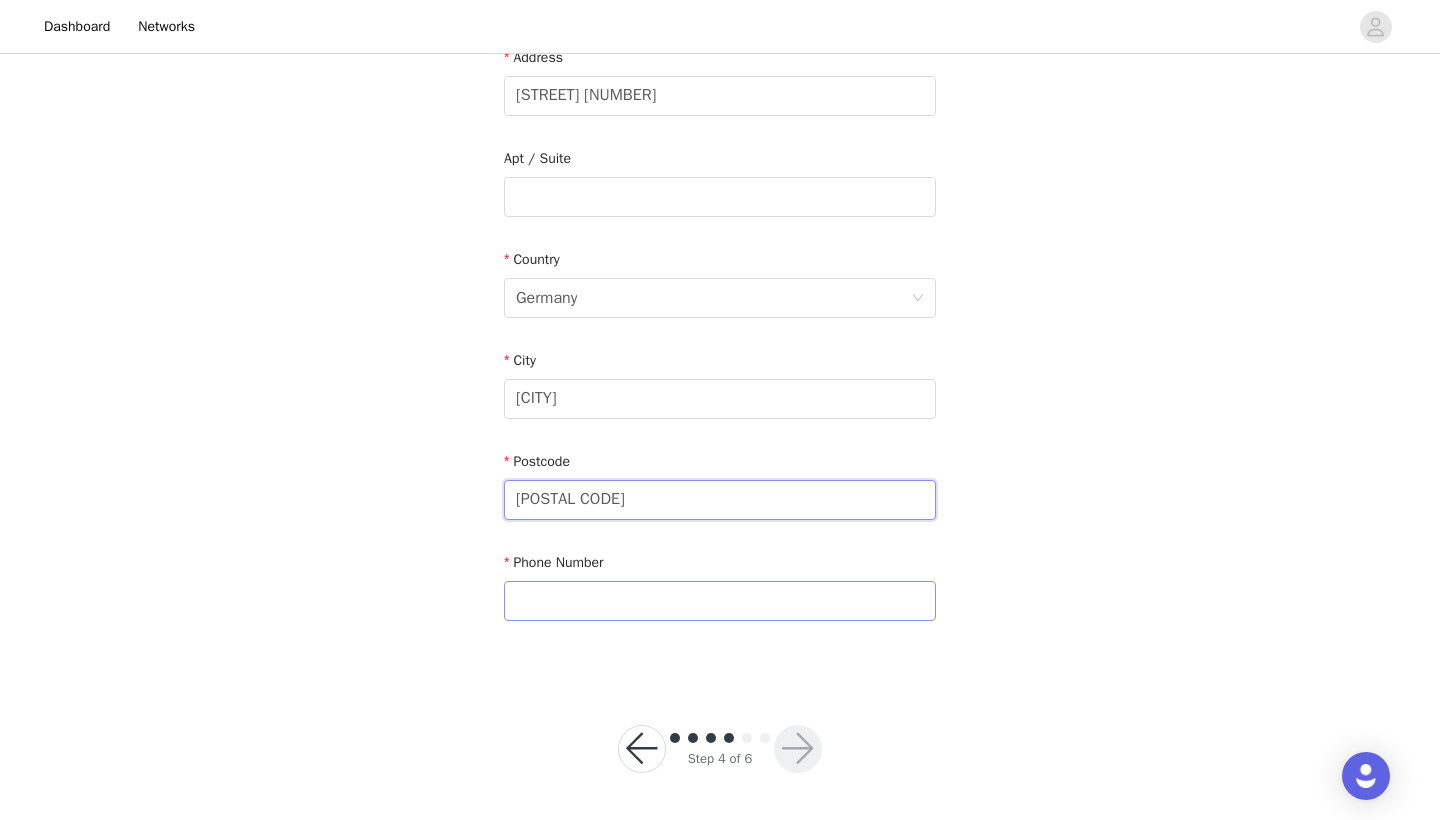 type on "[POSTAL CODE]" 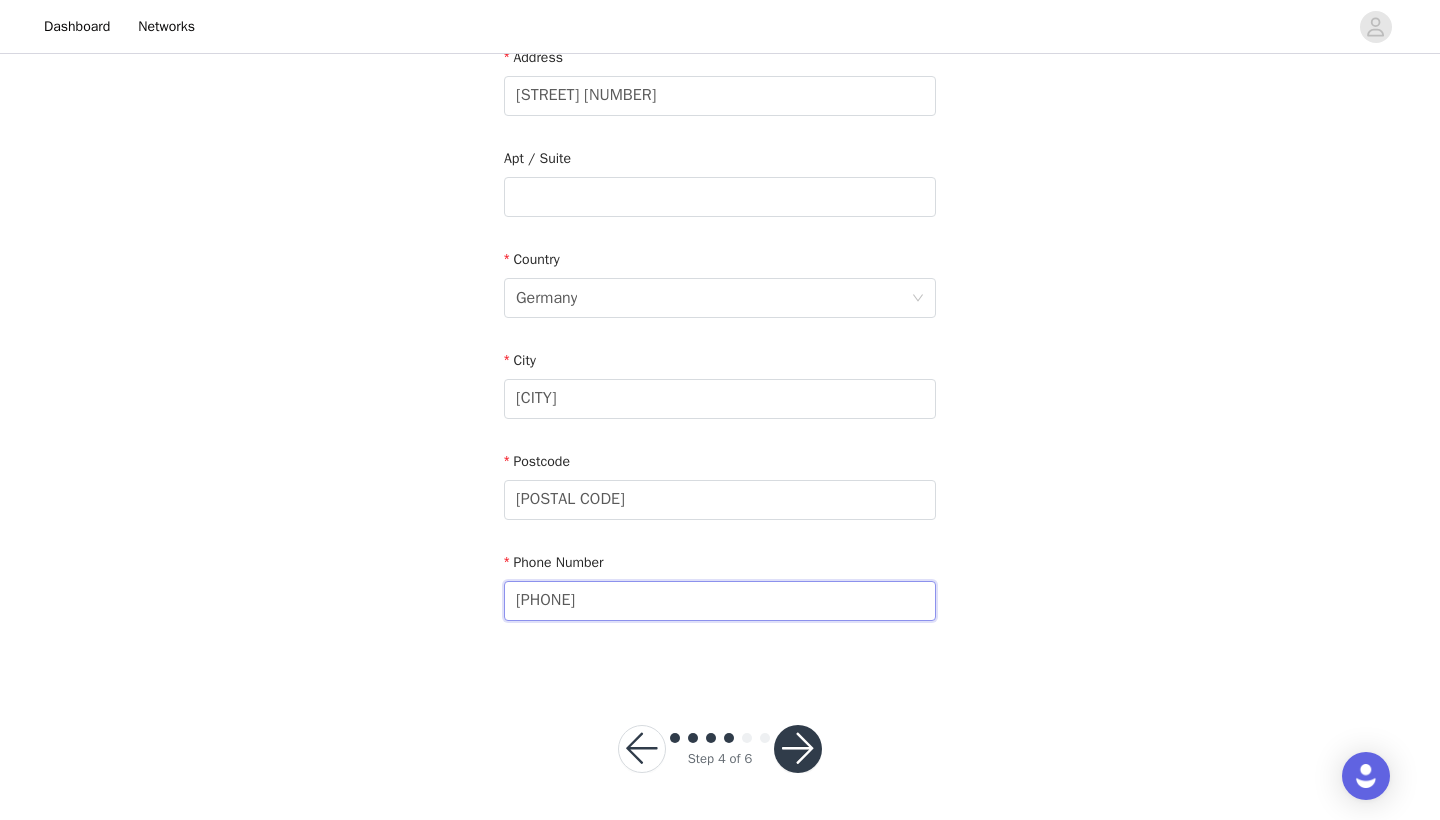 type on "[PHONE]" 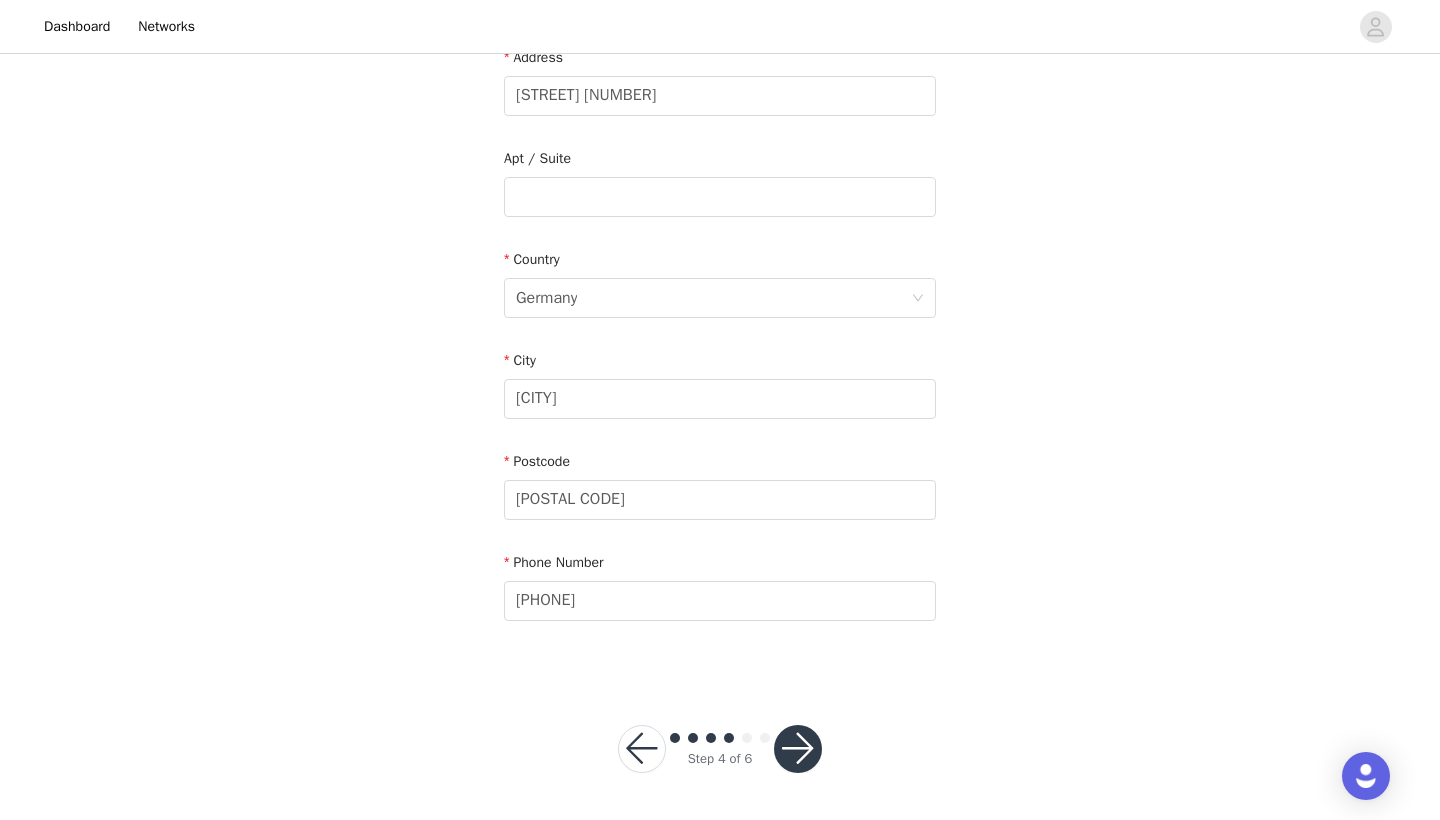 click at bounding box center (798, 749) 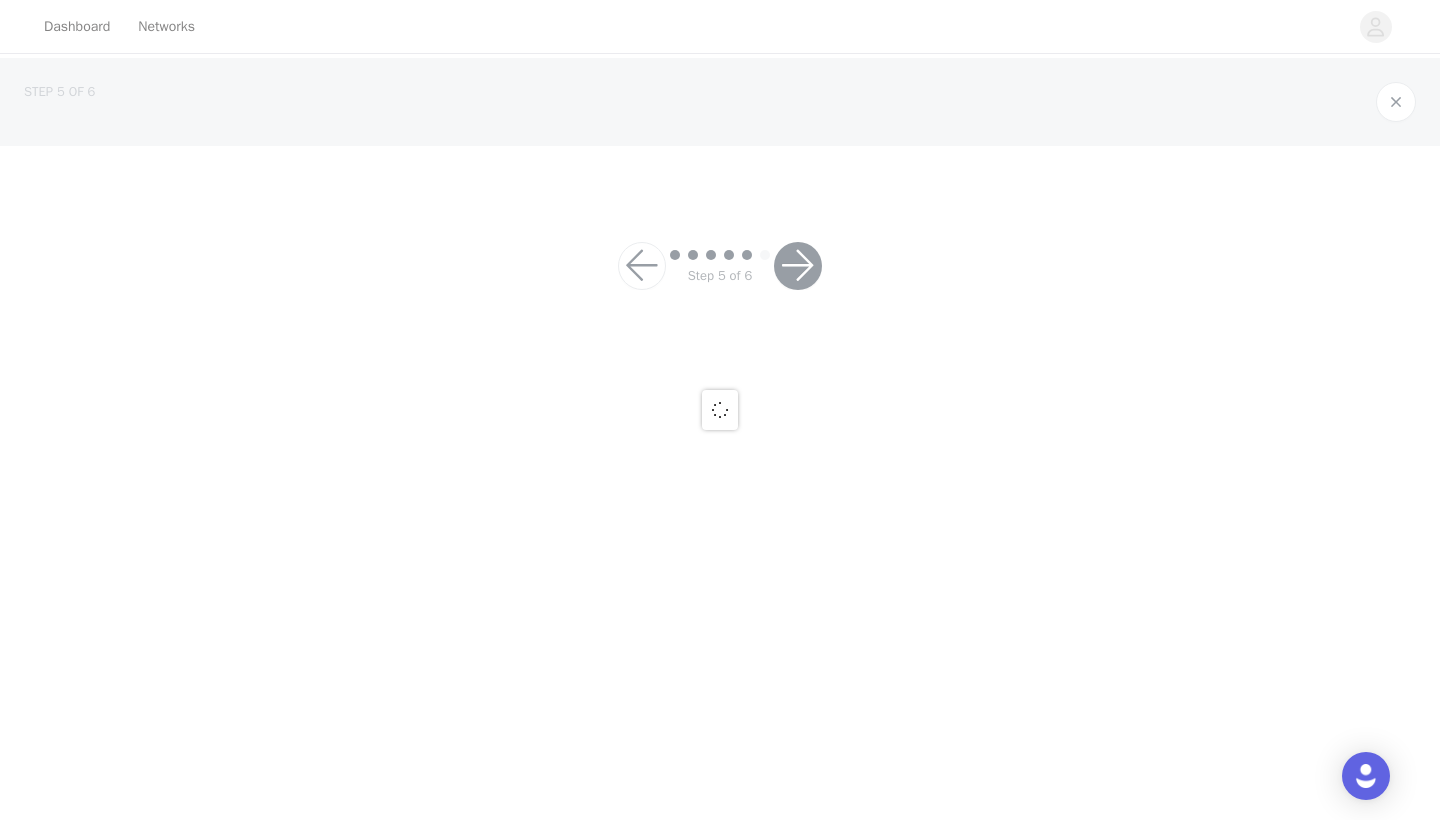scroll, scrollTop: 0, scrollLeft: 0, axis: both 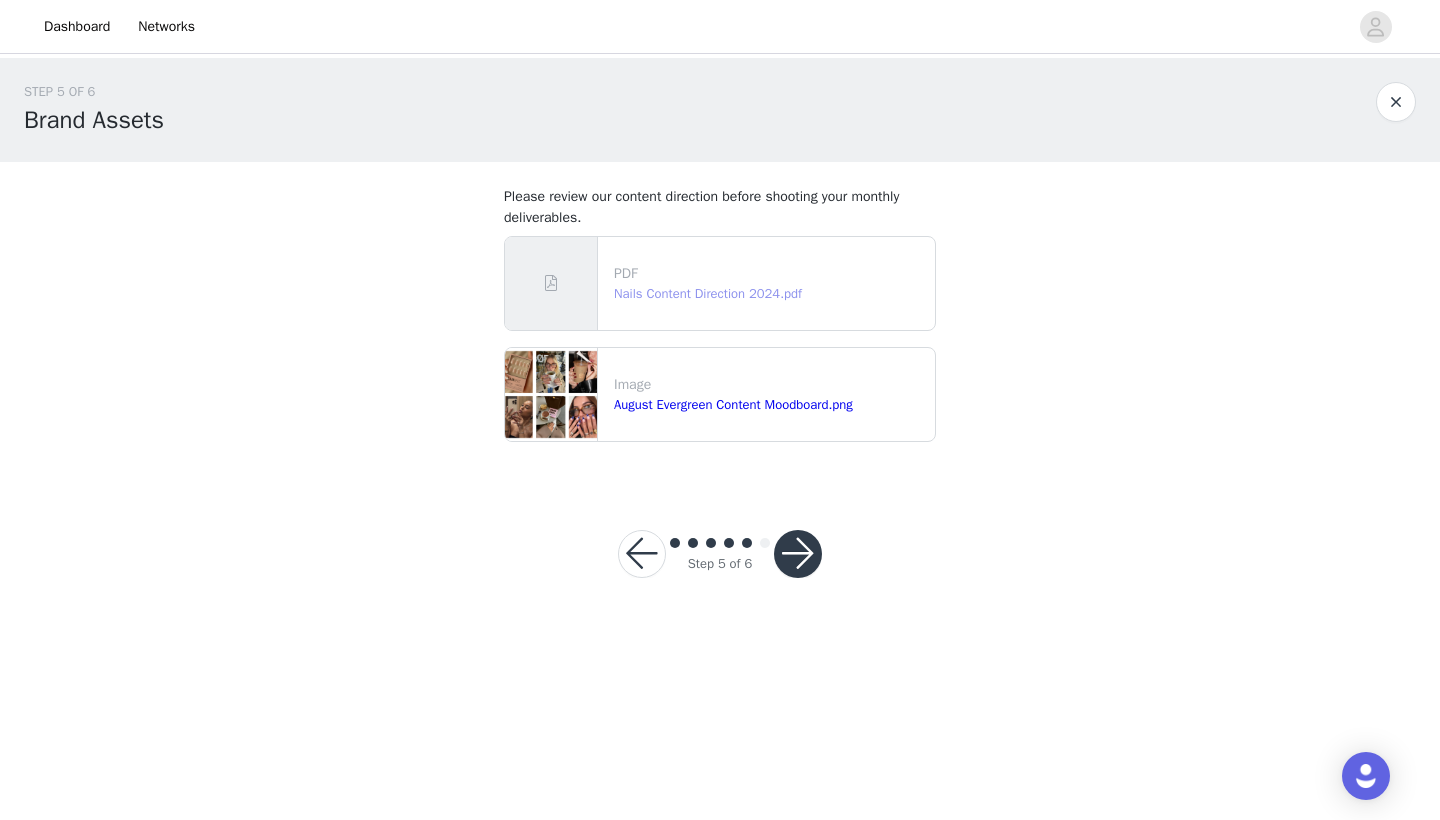 click on "Nails Content Direction 2024.pdf" at bounding box center [708, 293] 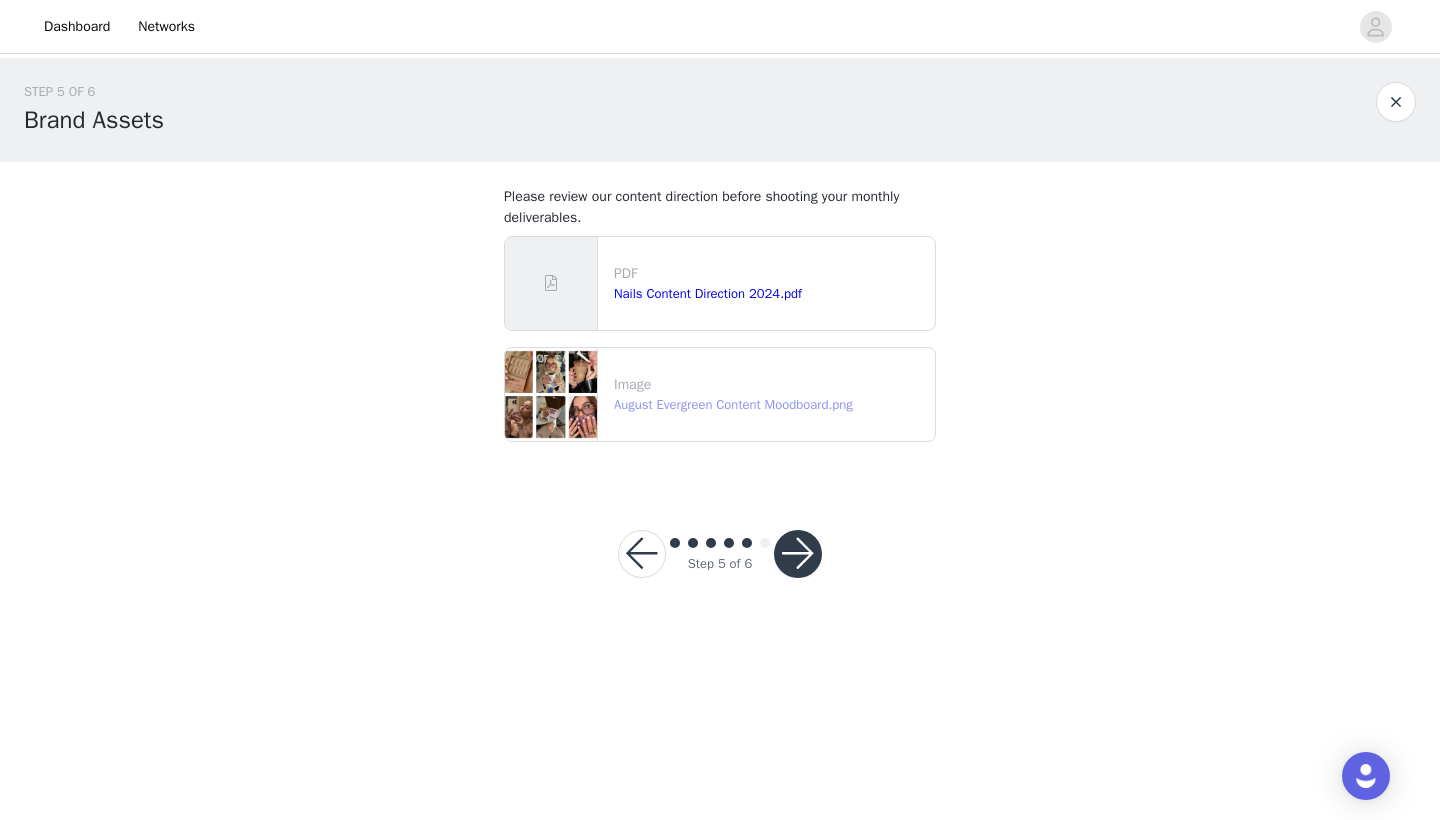 click on "August Evergreen Content Moodboard.png" at bounding box center [733, 404] 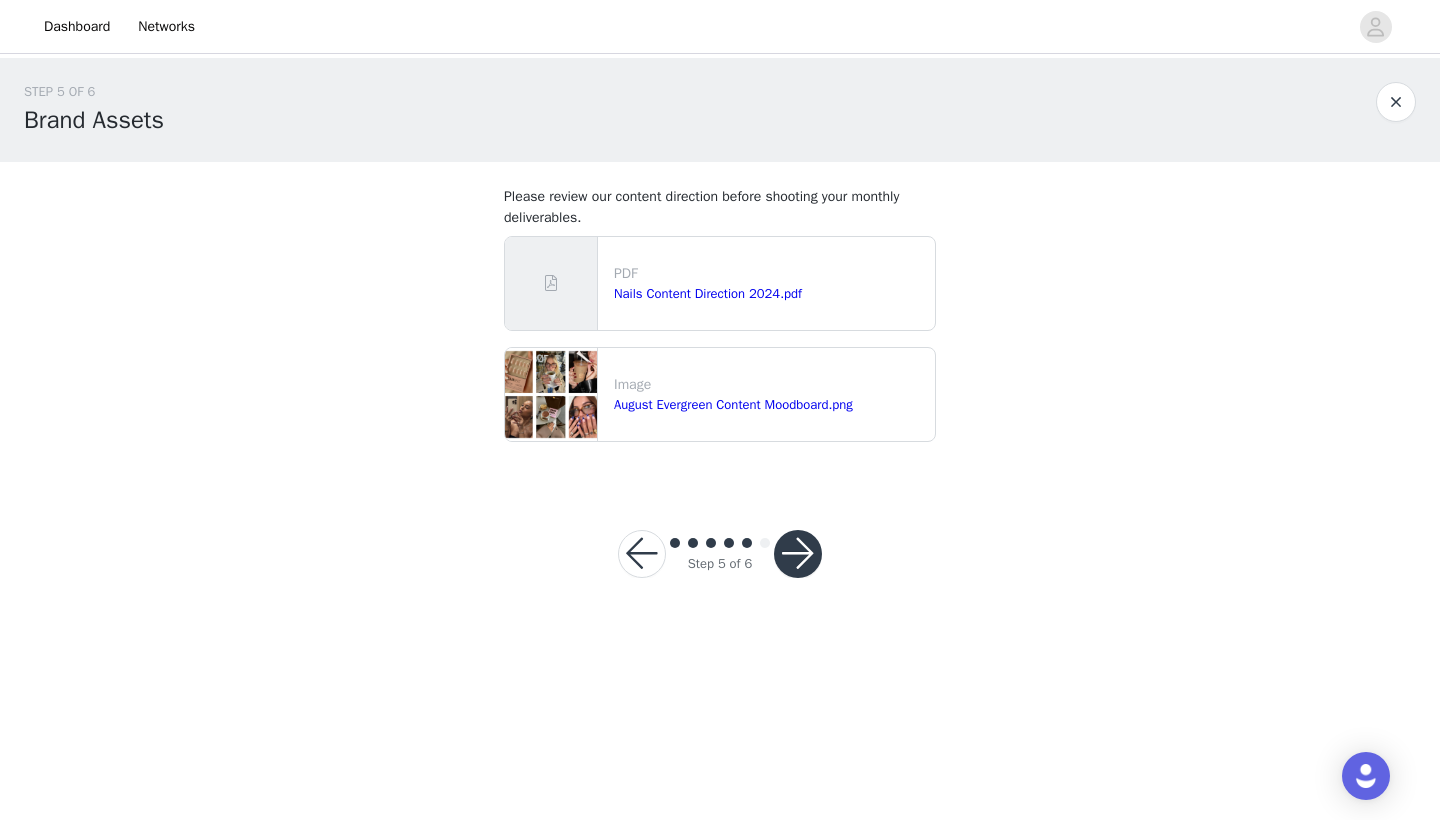 click at bounding box center [798, 554] 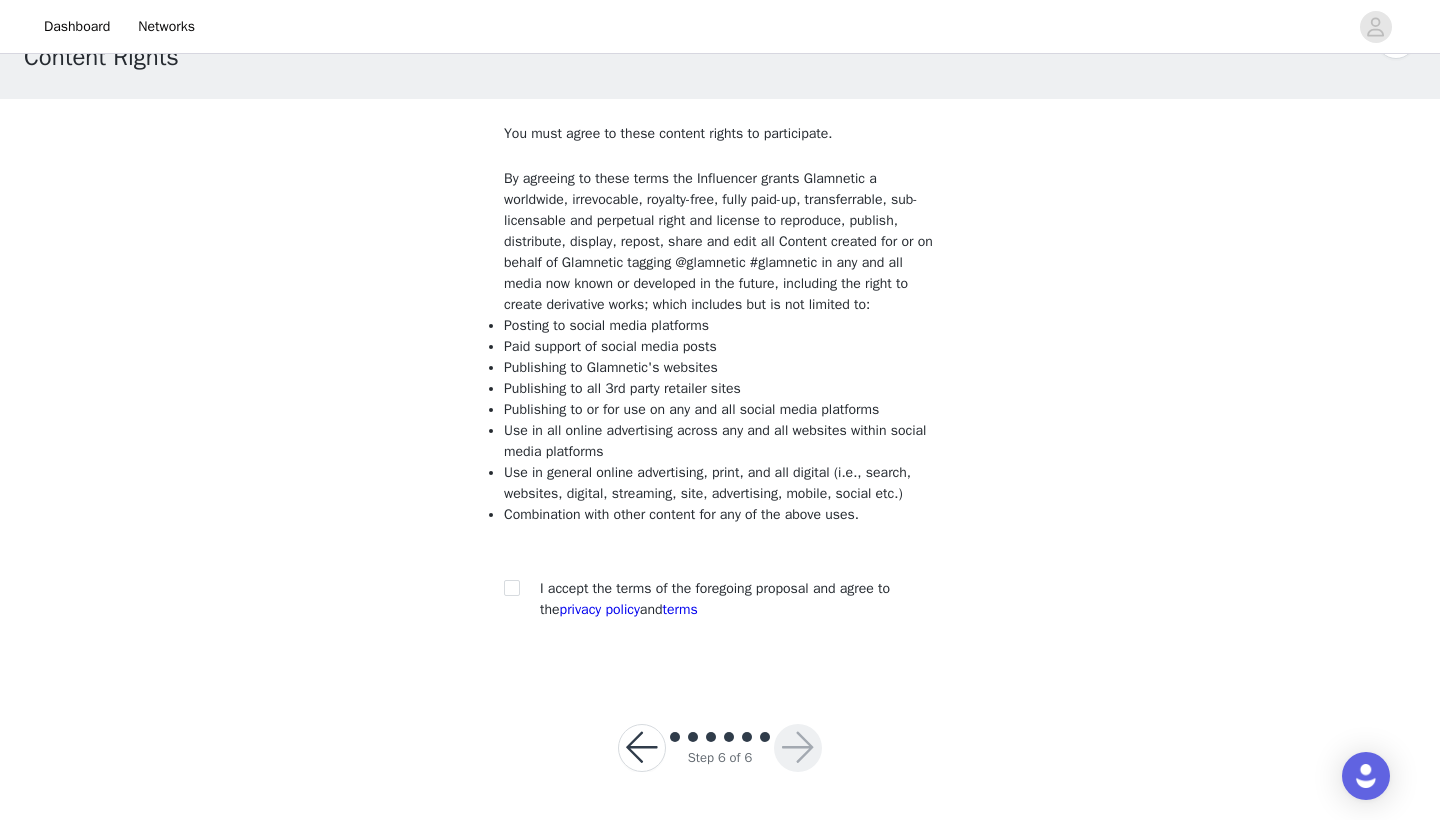 scroll, scrollTop: 83, scrollLeft: 0, axis: vertical 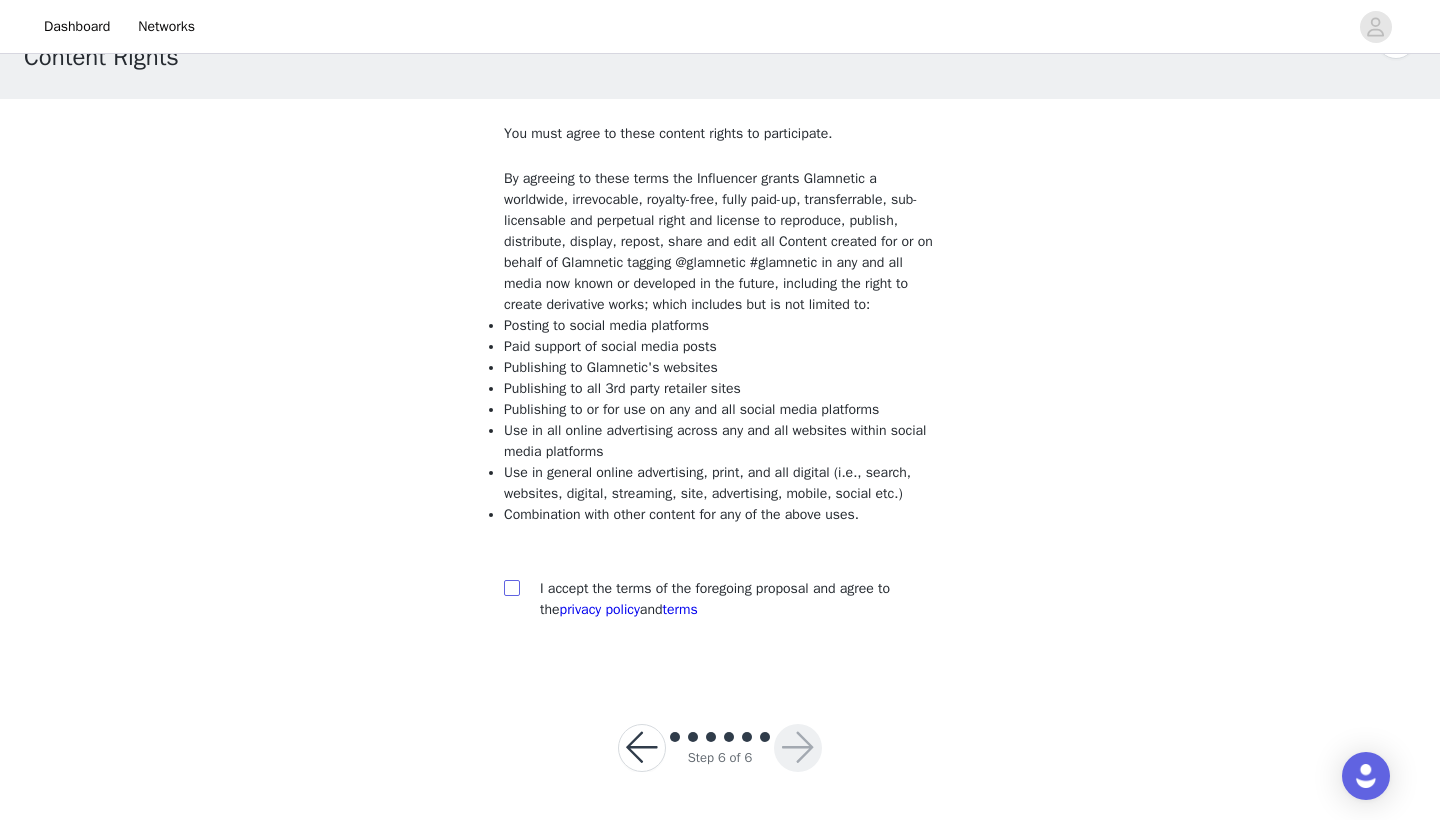 click at bounding box center (511, 587) 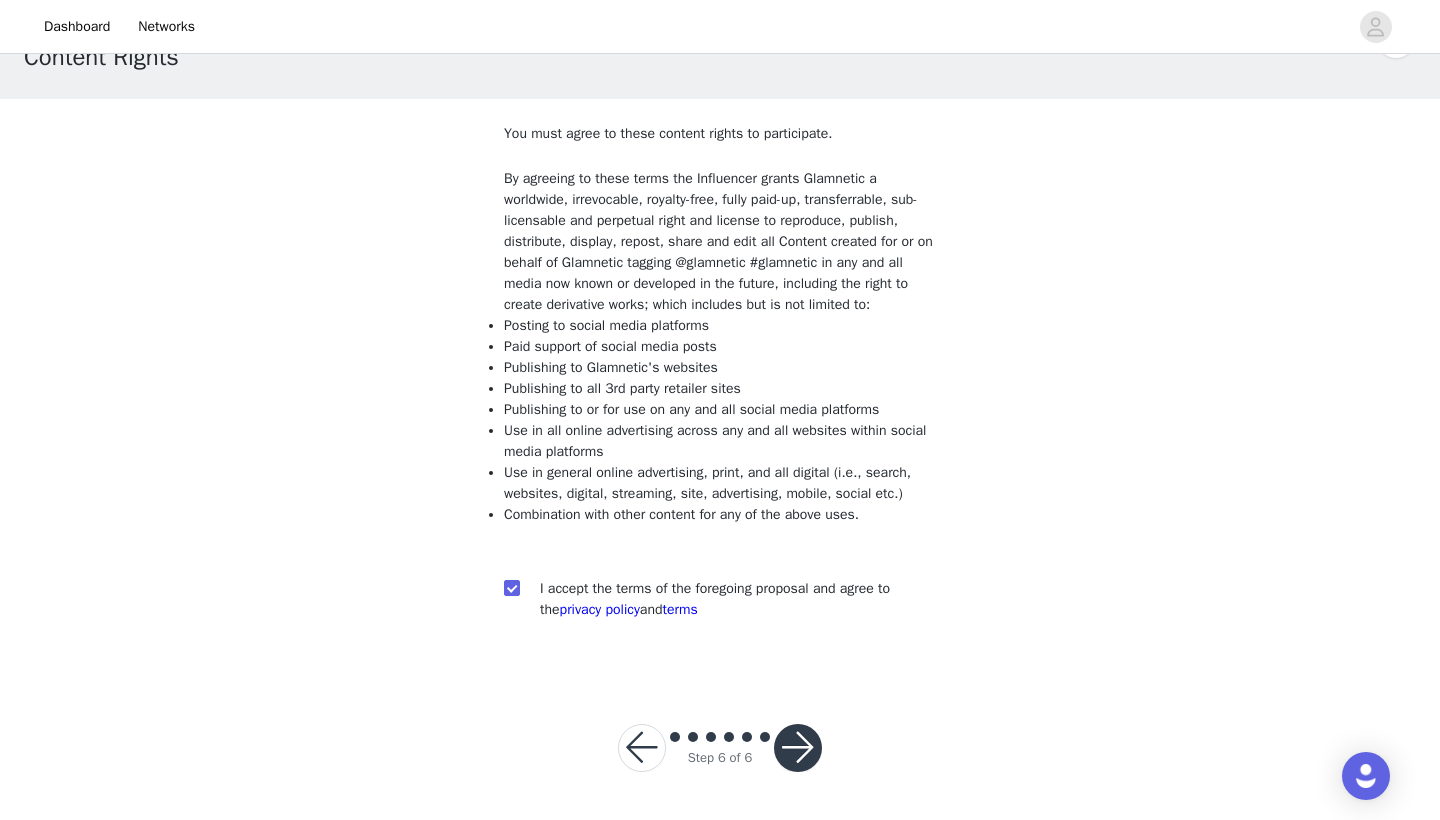 scroll, scrollTop: 83, scrollLeft: 0, axis: vertical 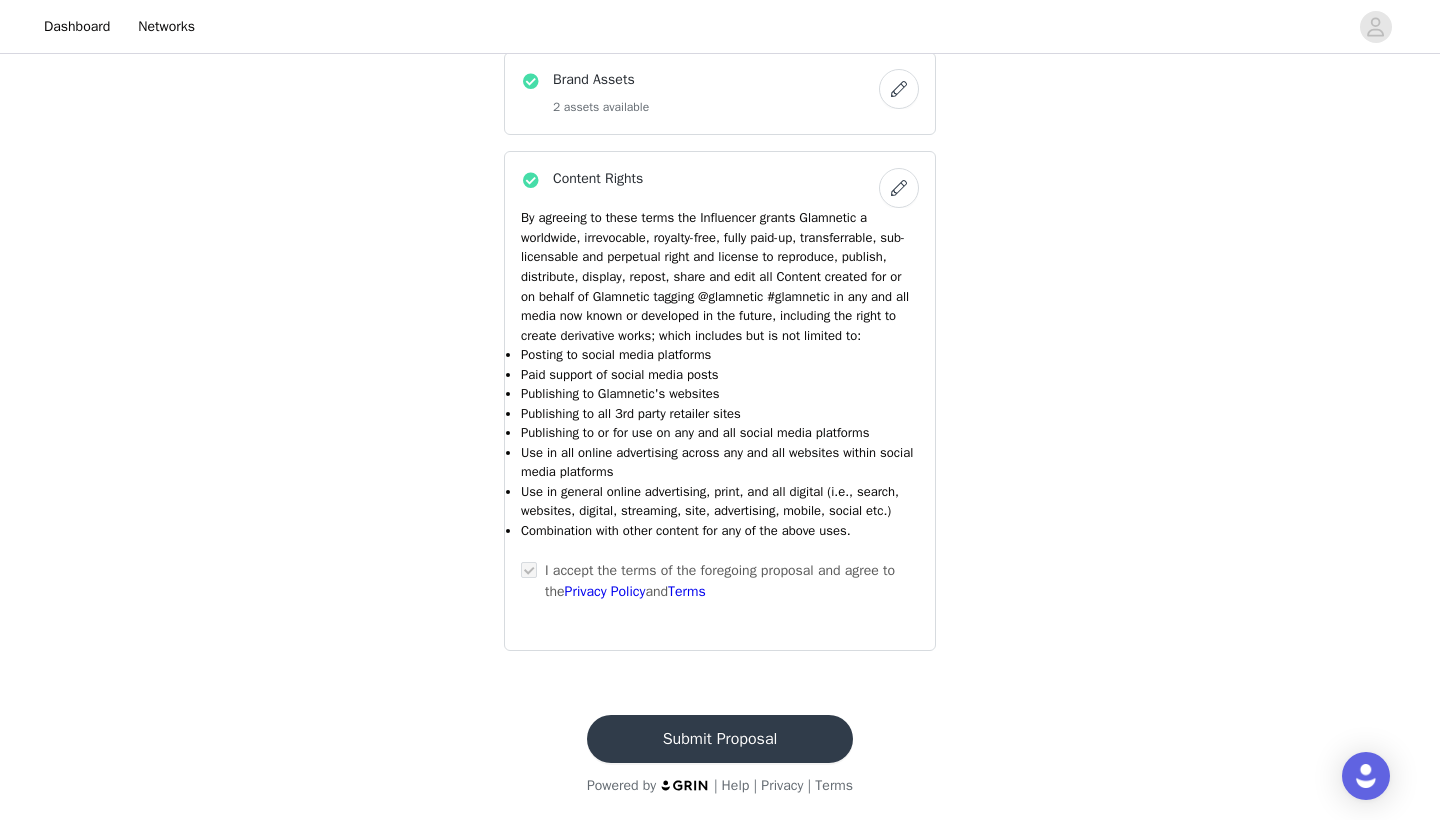 click on "Submit Proposal" at bounding box center (720, 739) 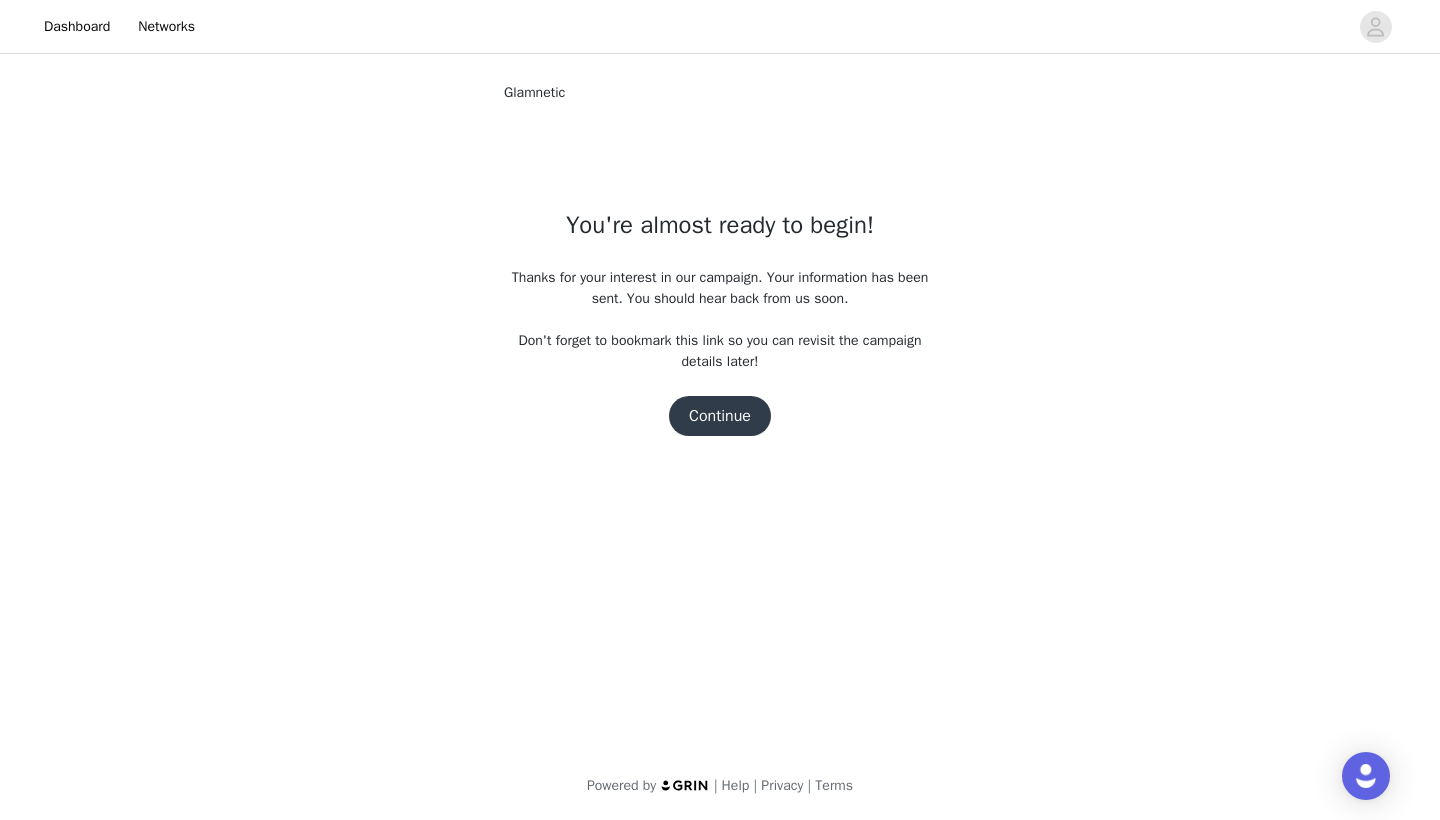 scroll, scrollTop: 0, scrollLeft: 0, axis: both 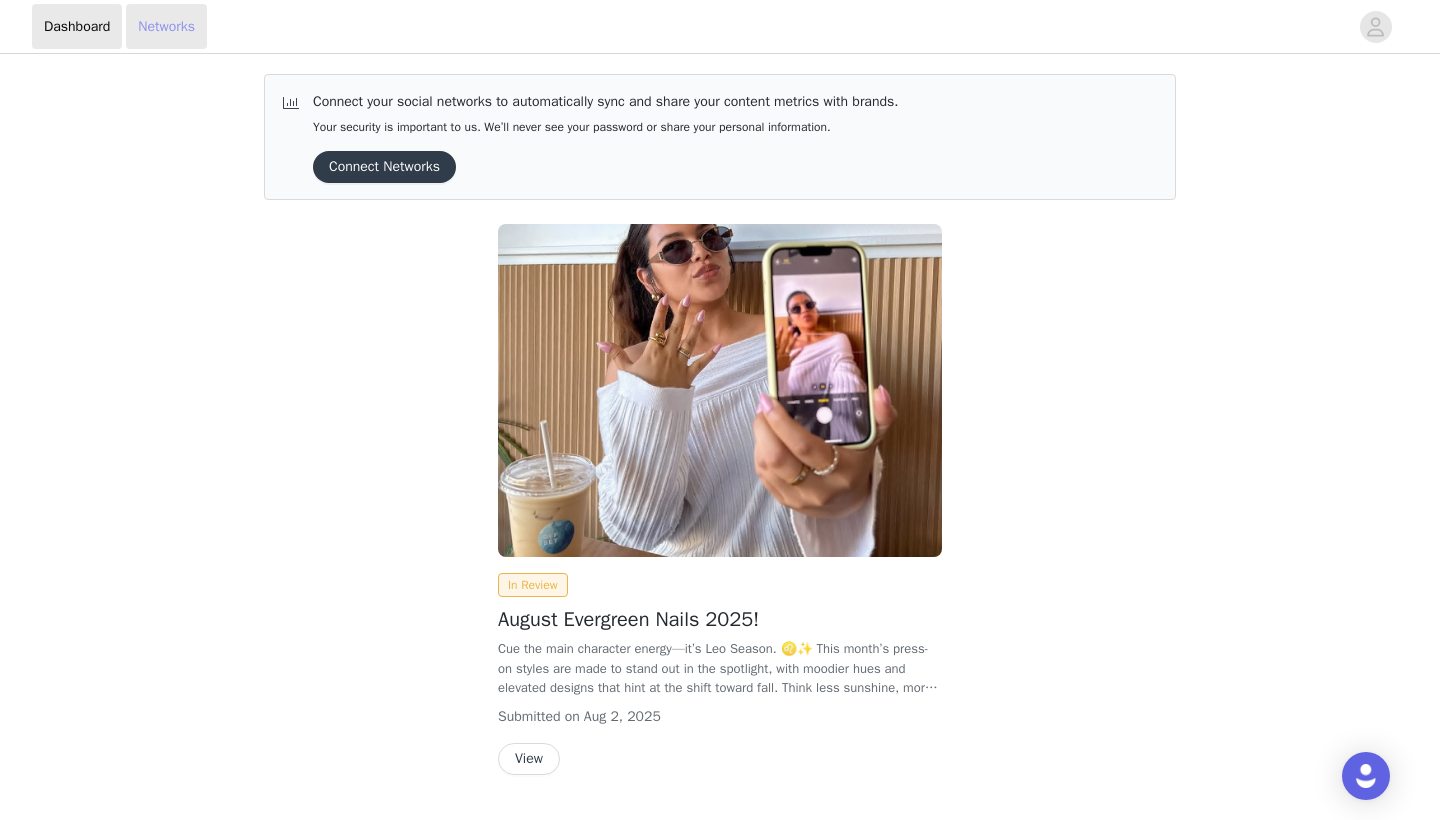 click on "Networks" at bounding box center [166, 26] 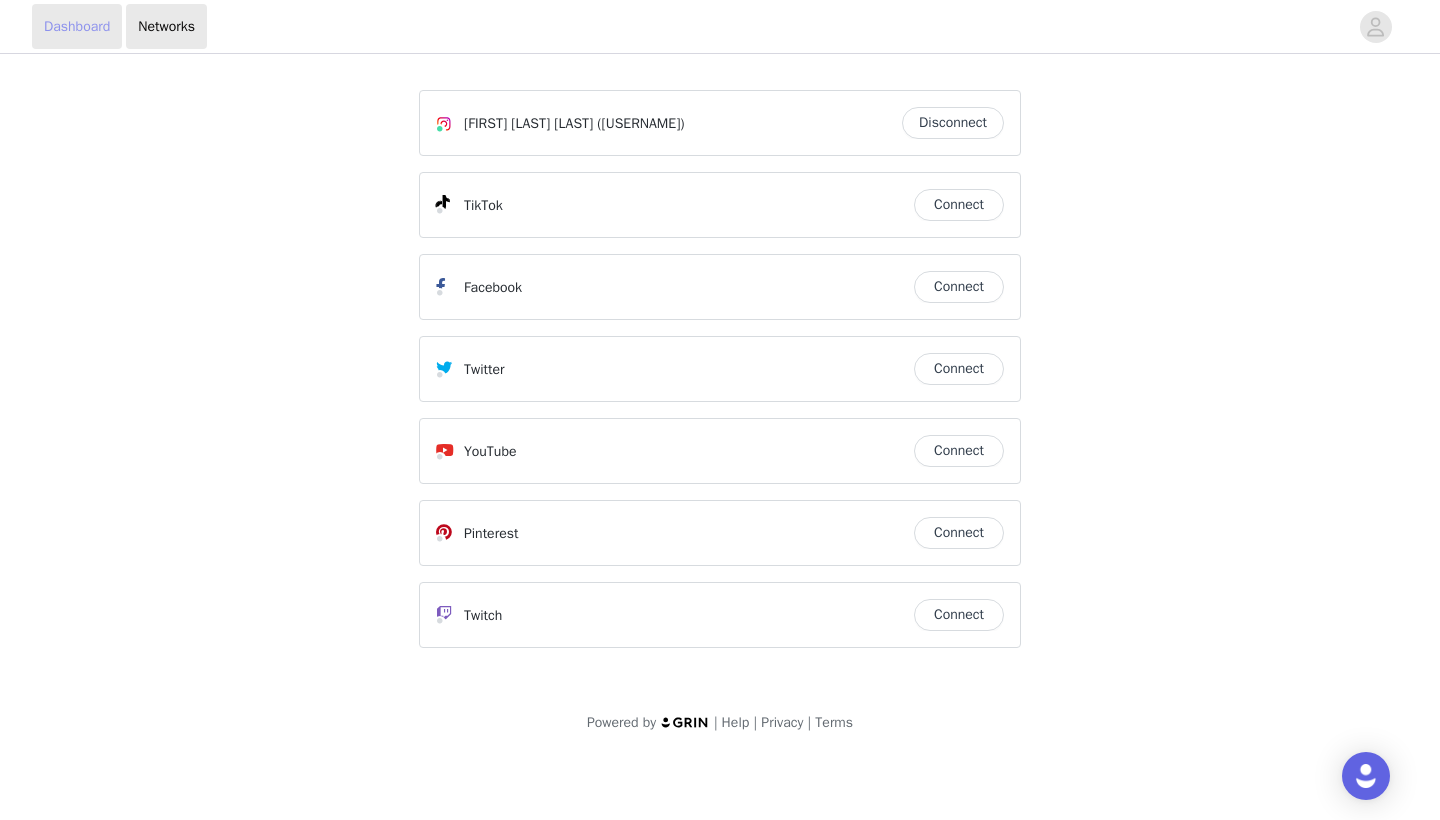 click on "Dashboard" at bounding box center [77, 26] 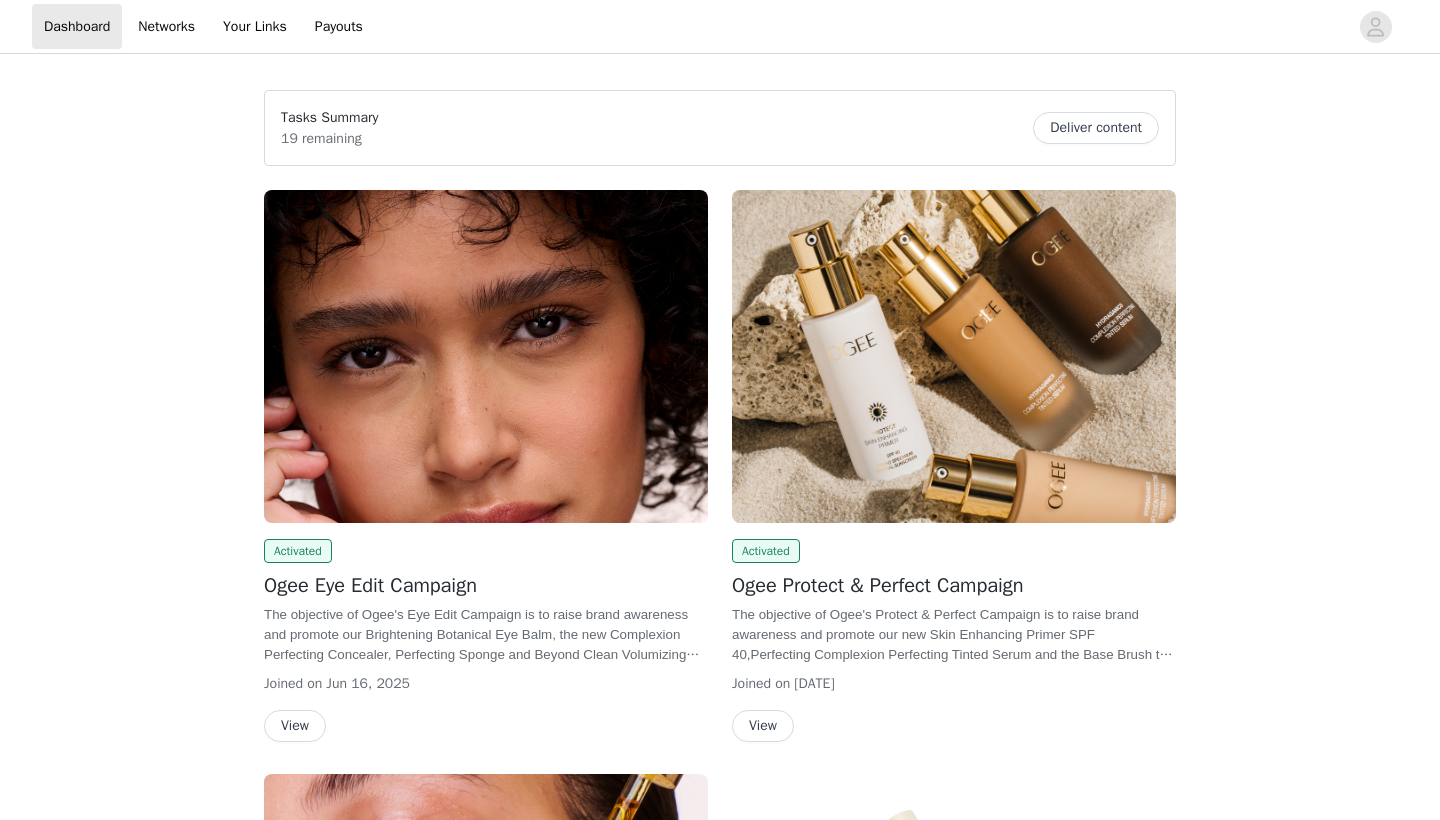 scroll, scrollTop: 0, scrollLeft: 0, axis: both 